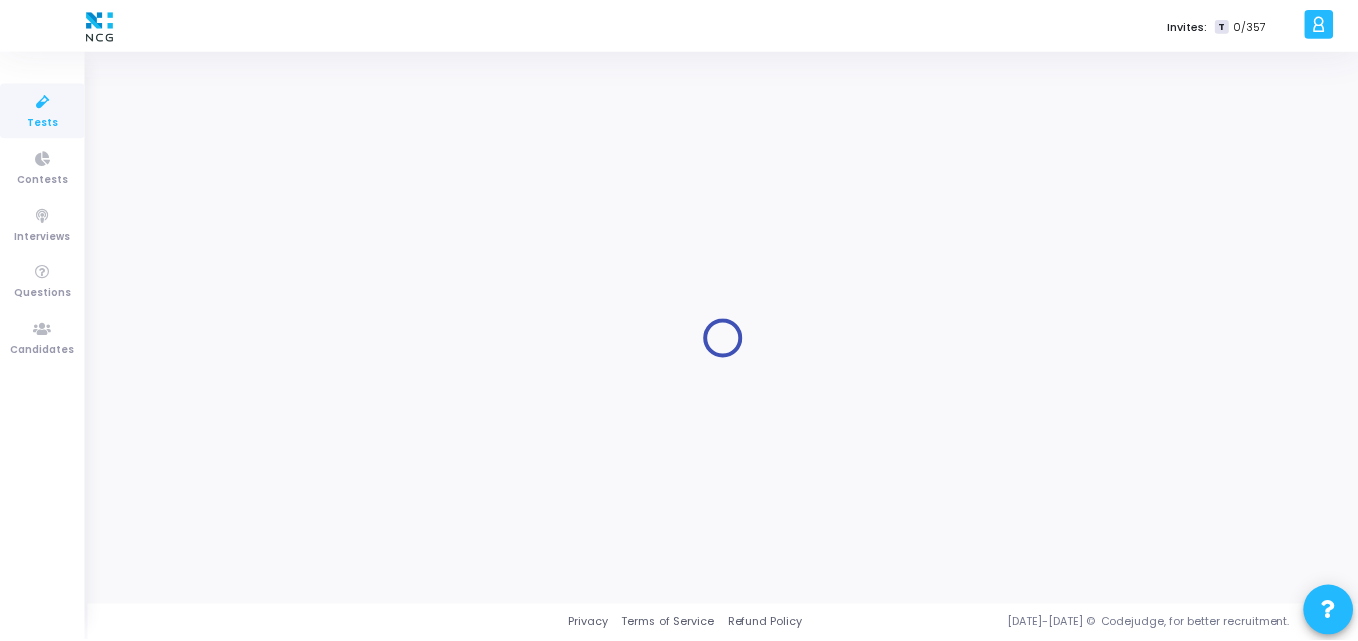 scroll, scrollTop: 0, scrollLeft: 0, axis: both 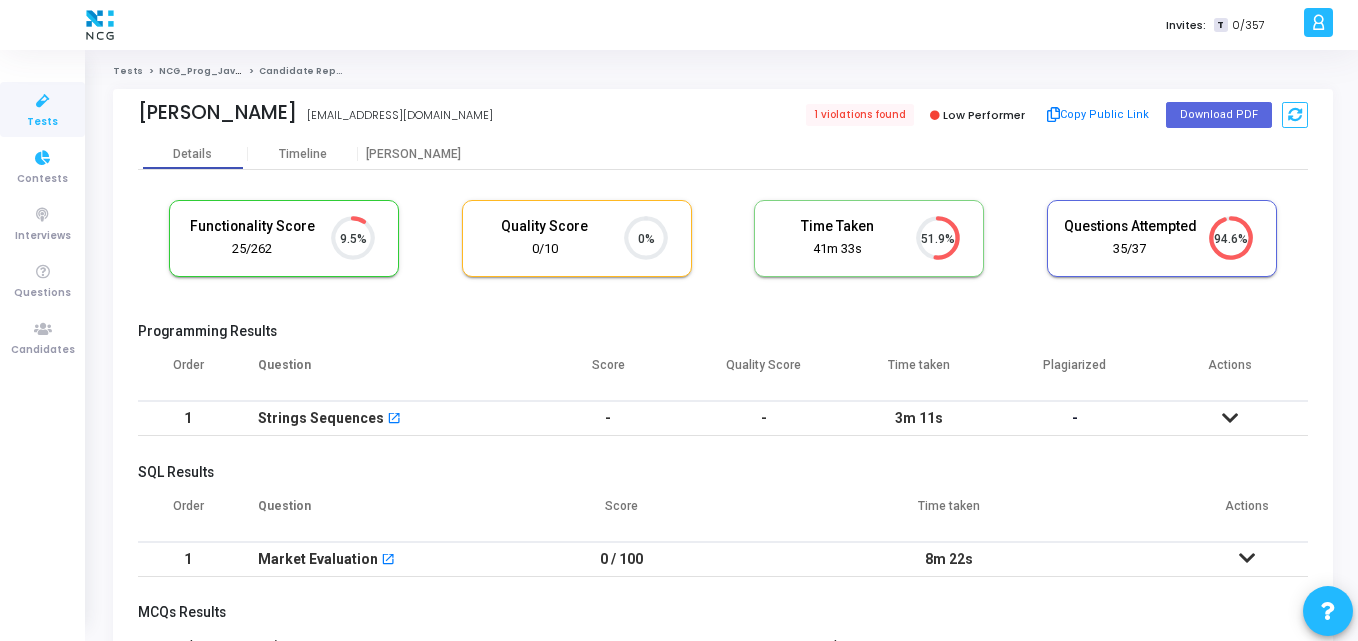 click on "Tests" at bounding box center [42, 109] 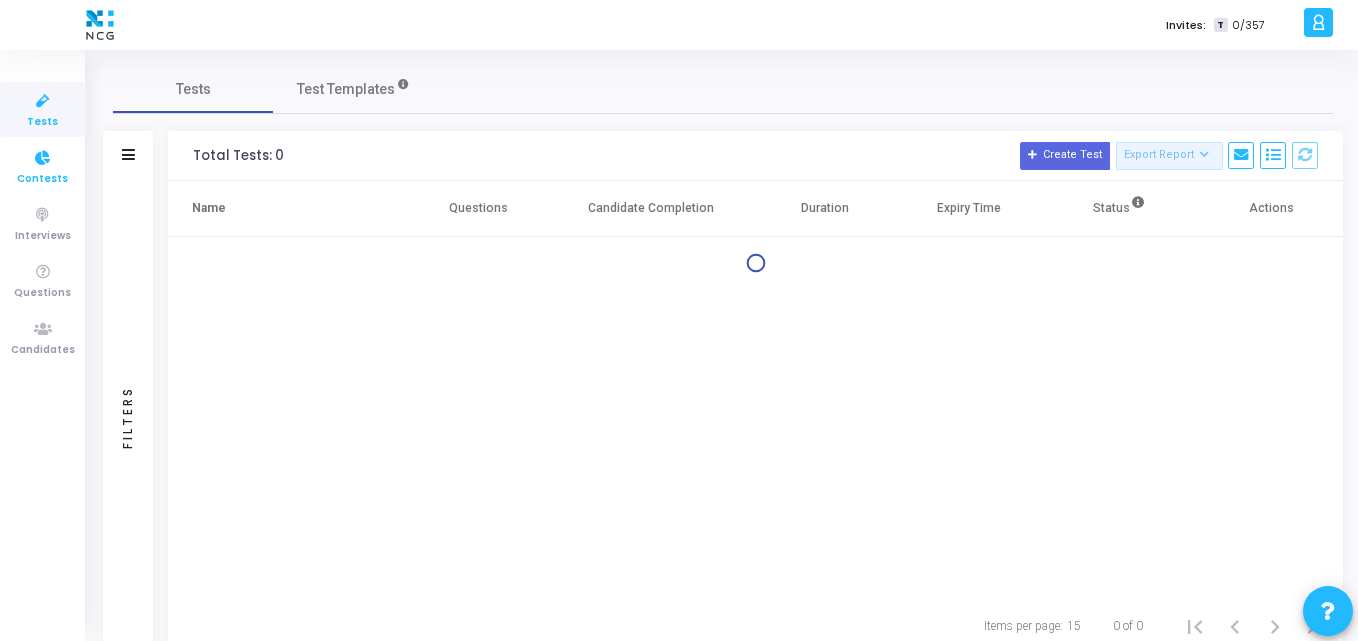 click at bounding box center (43, 158) 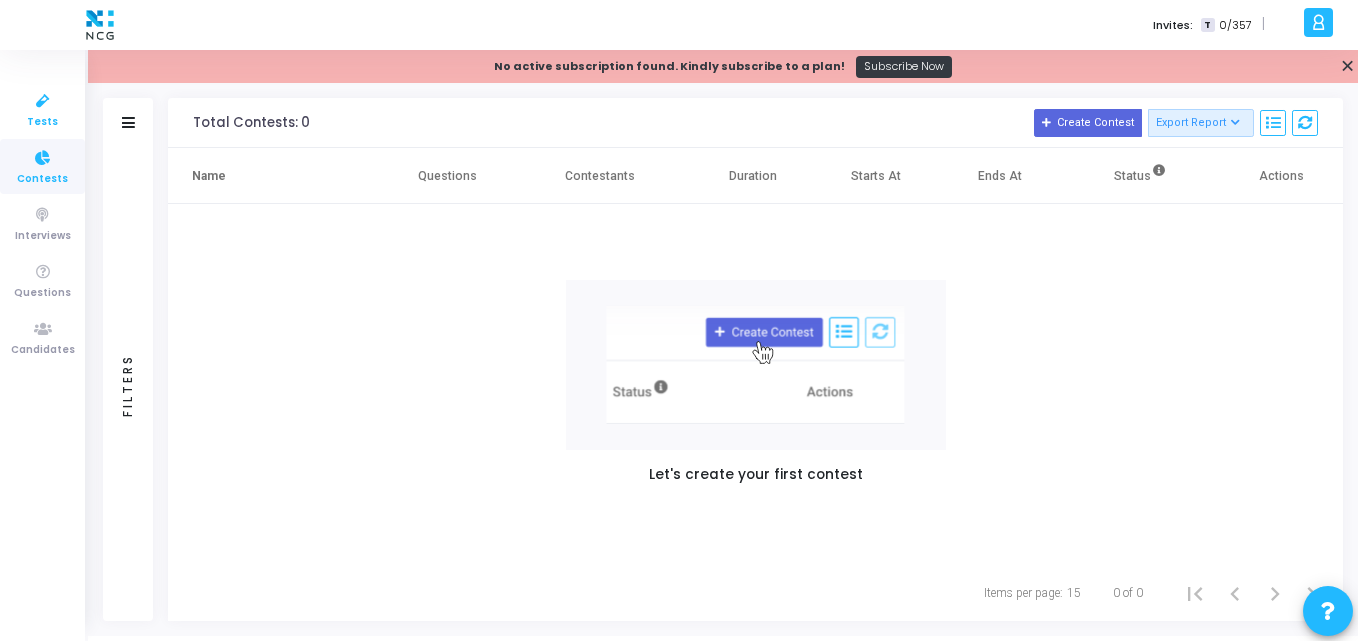 click on "Tests" at bounding box center [42, 122] 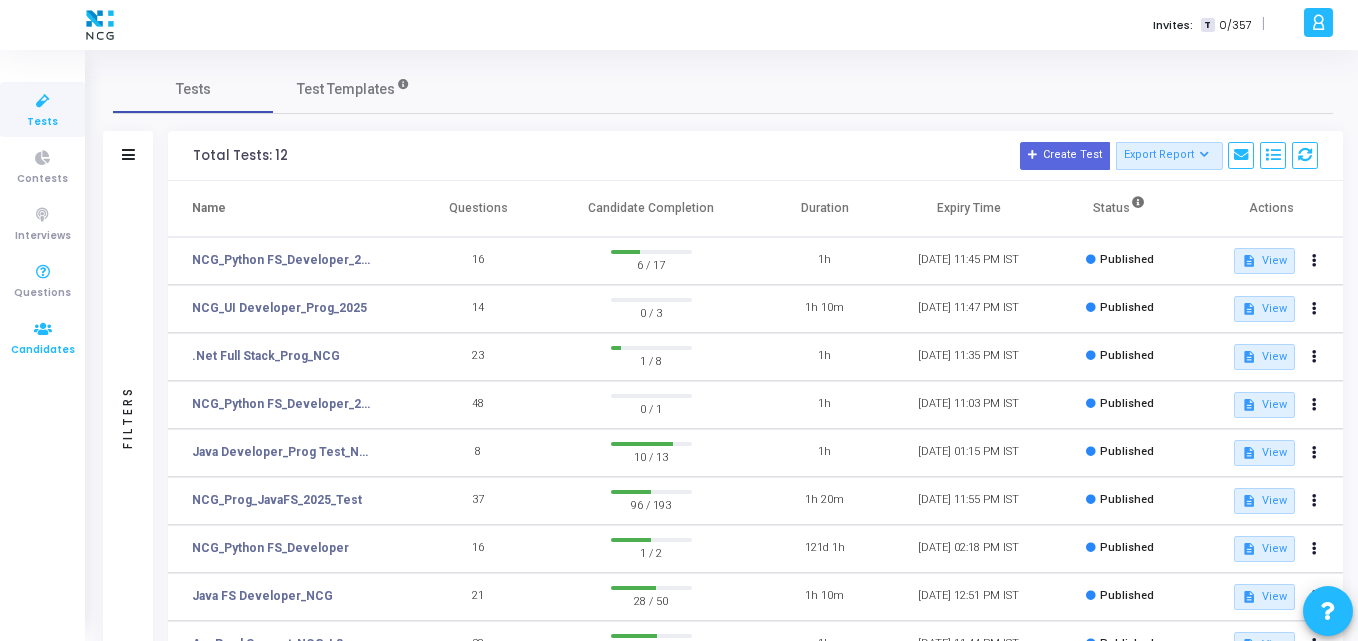 click at bounding box center (43, 329) 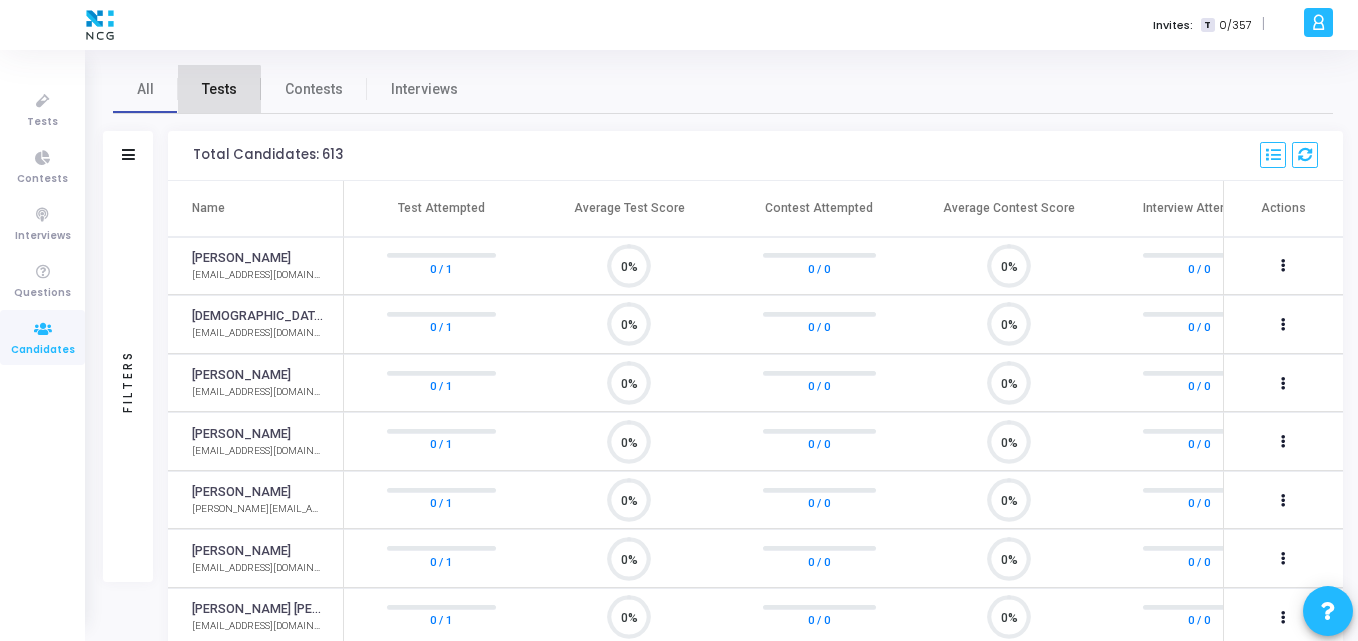 click on "Tests" at bounding box center (219, 89) 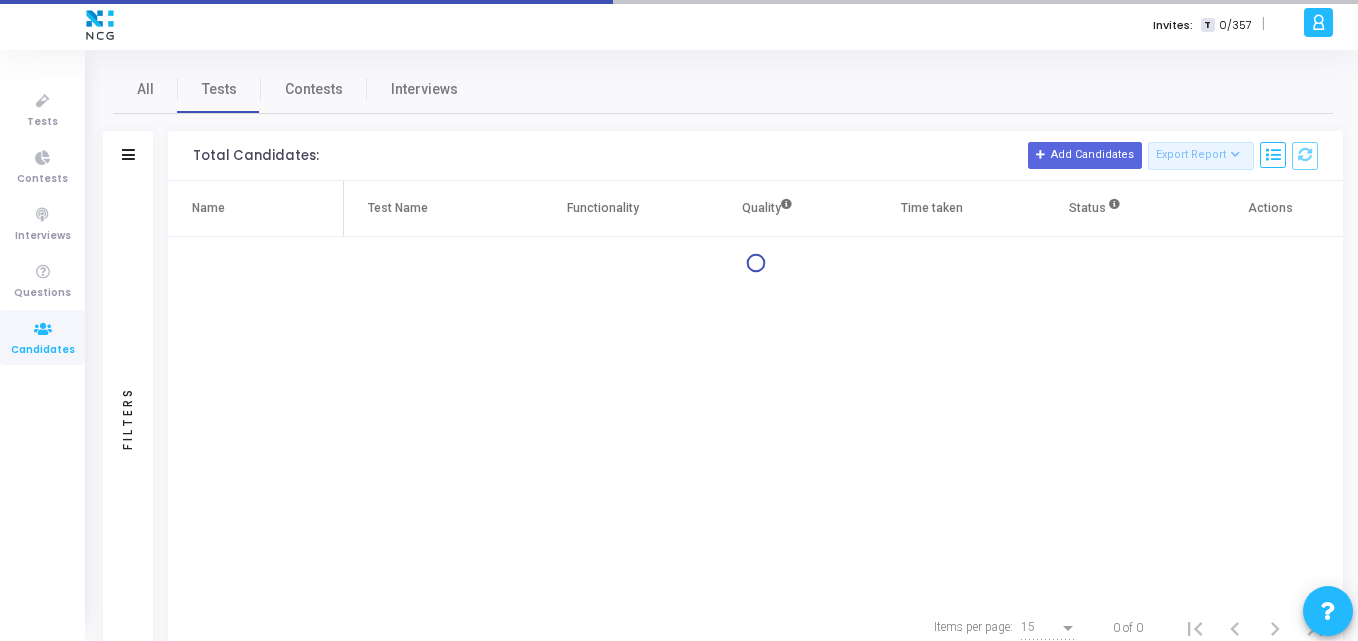 click 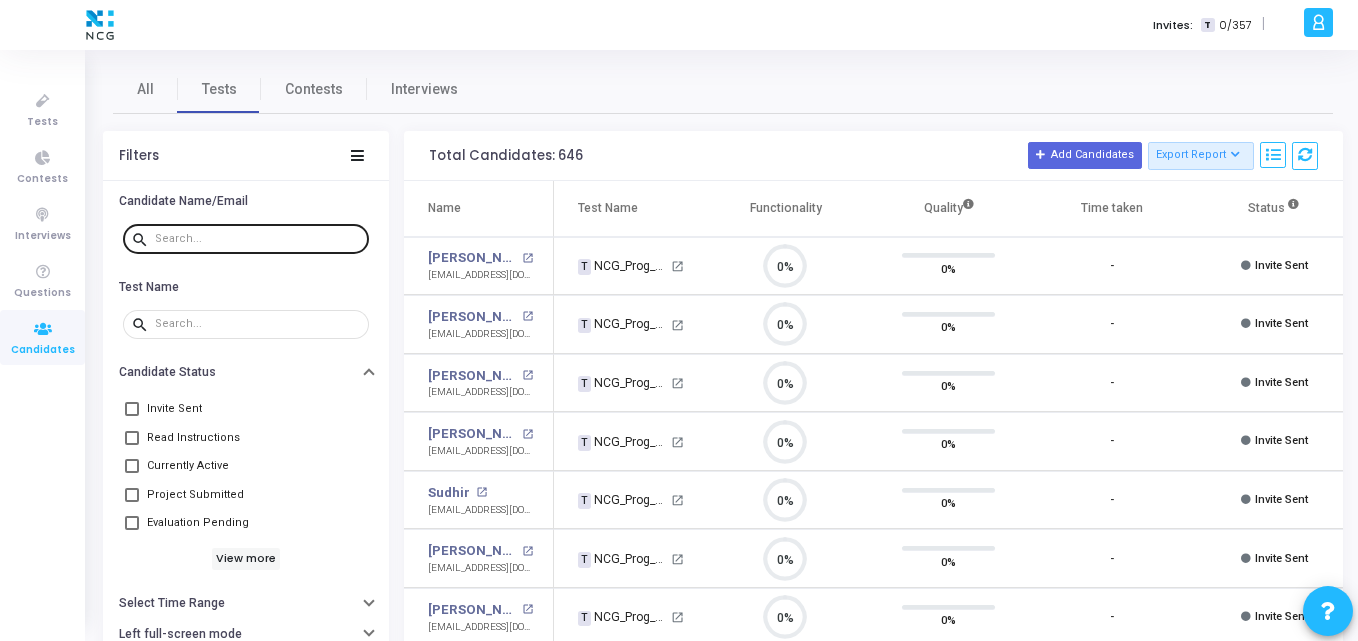 click at bounding box center (258, 238) 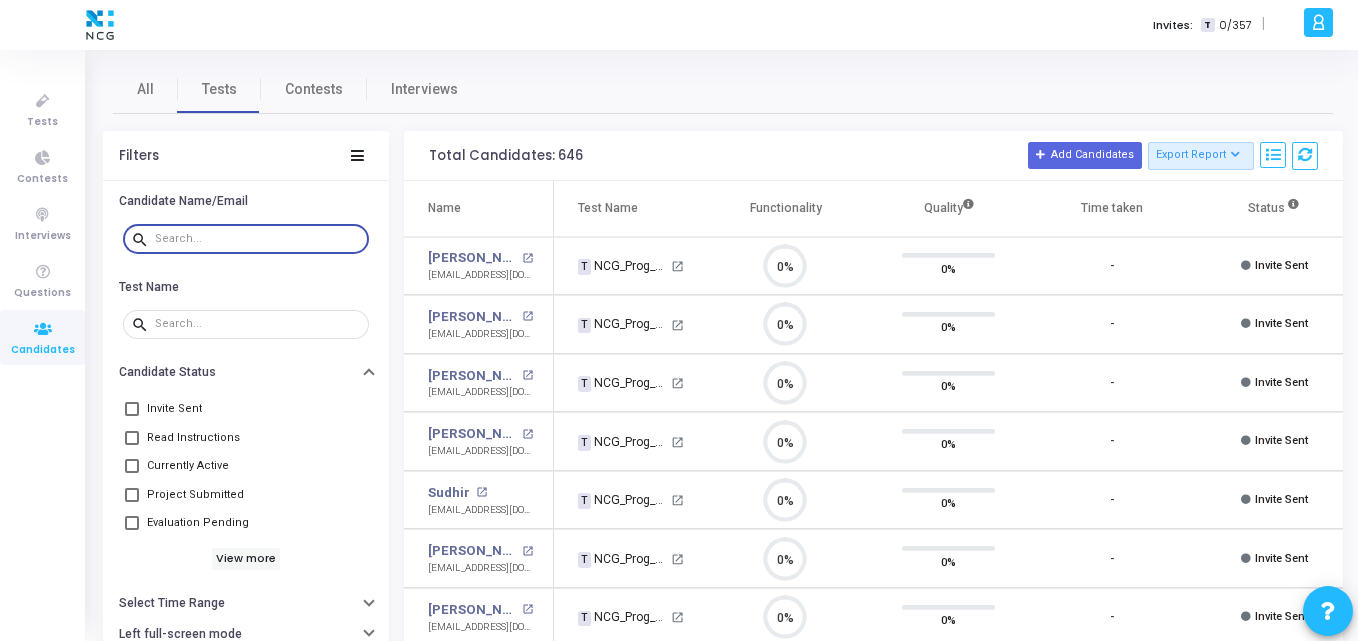paste on "[EMAIL_ADDRESS][DOMAIN_NAME]" 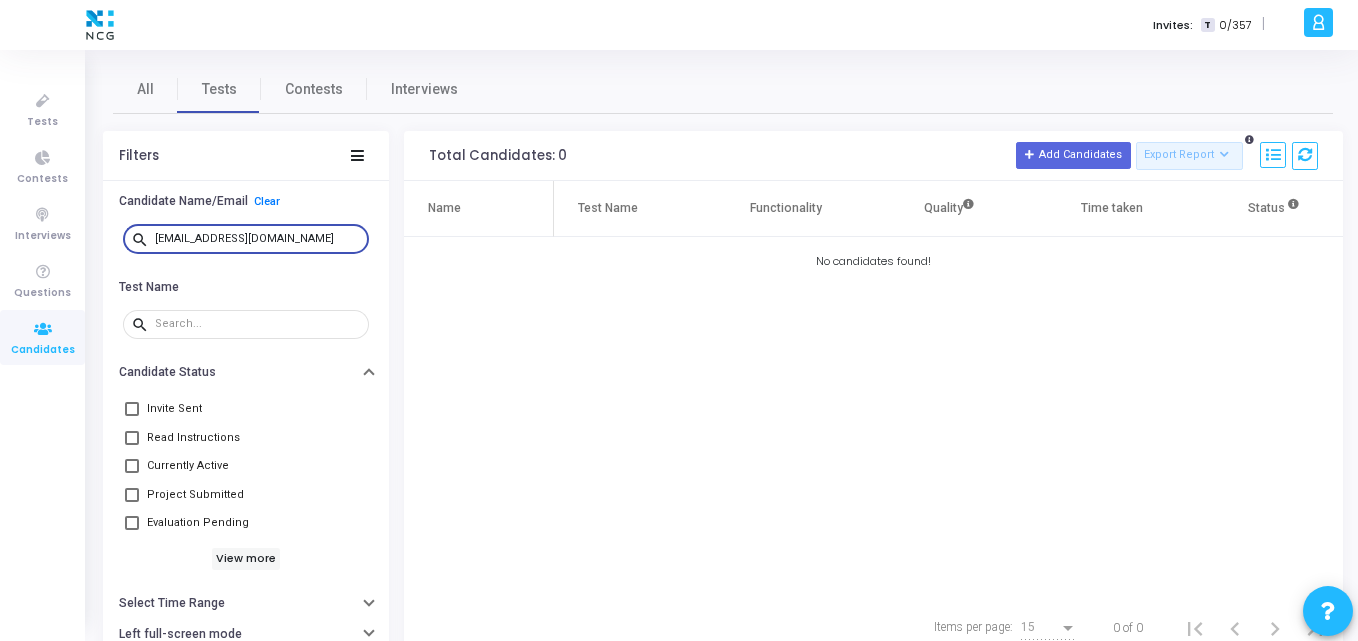 type on "[EMAIL_ADDRESS][DOMAIN_NAME]" 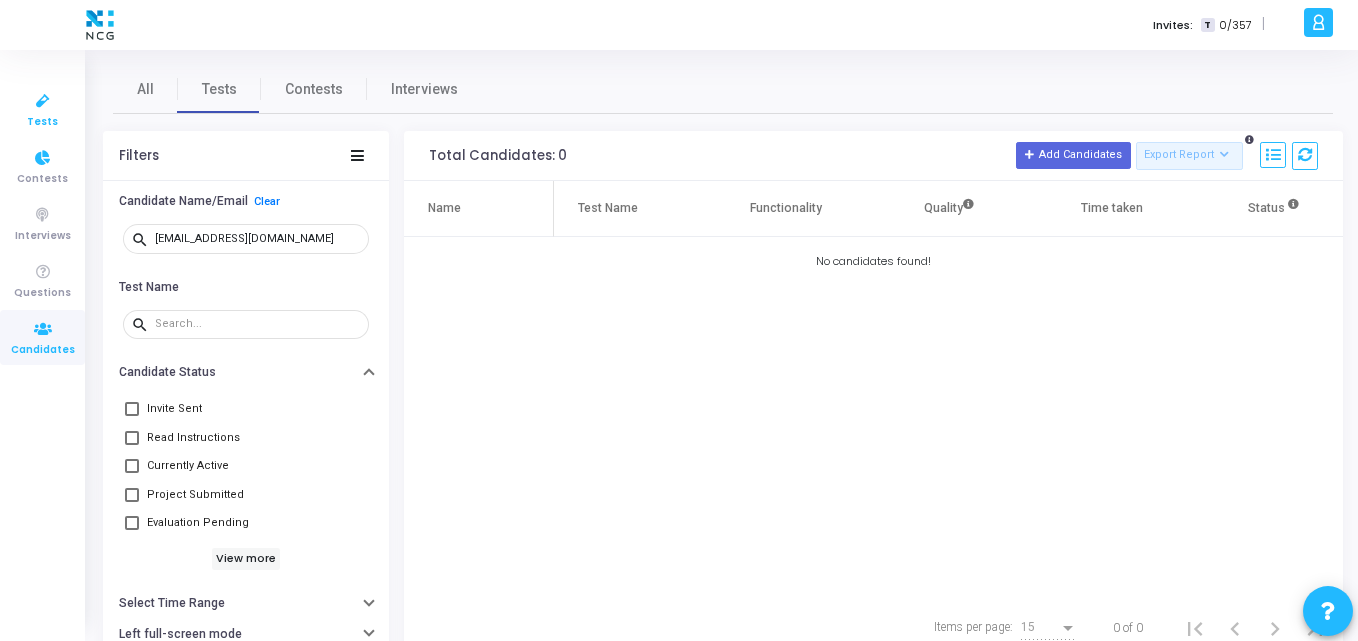 click at bounding box center (43, 101) 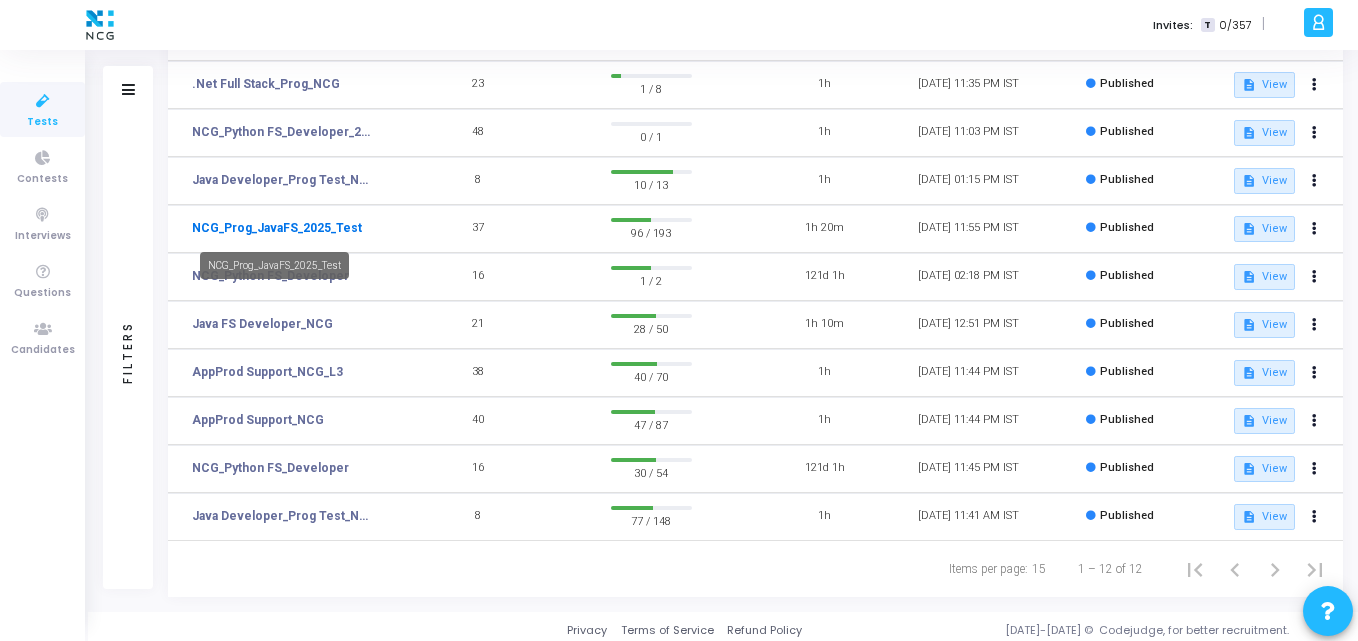 click on "NCG_Prog_JavaFS_2025_Test" 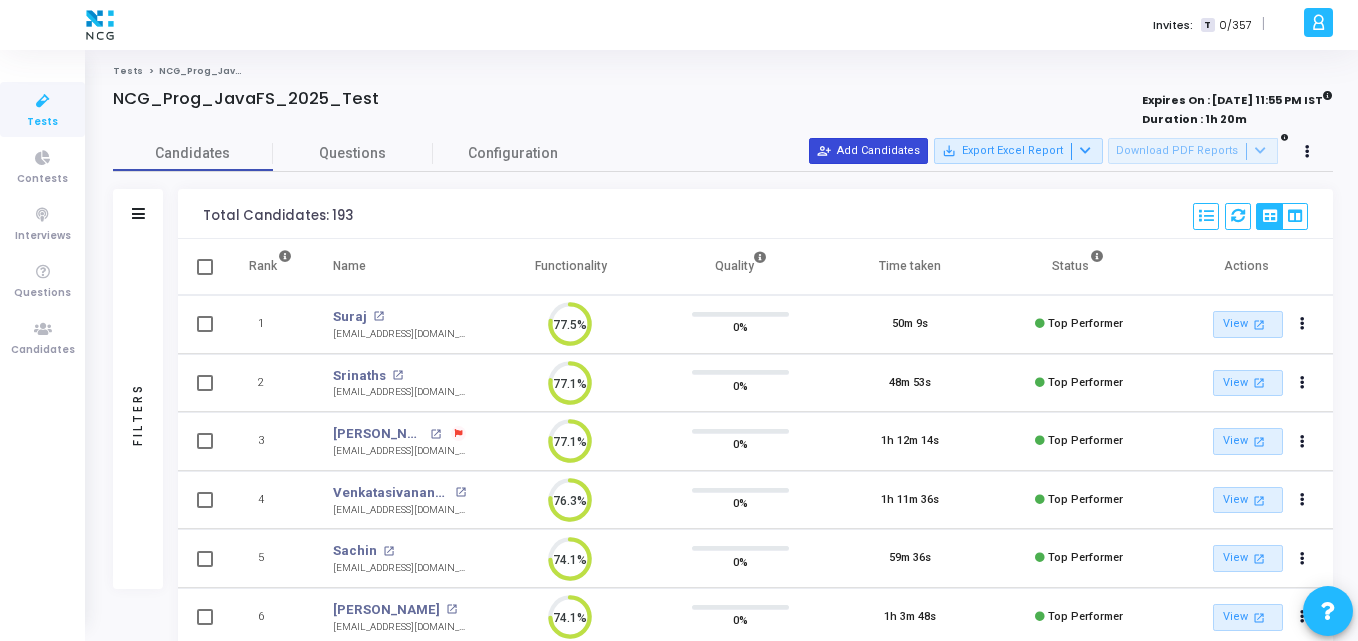 click on "person_add_alt  Add Candidates" at bounding box center (868, 151) 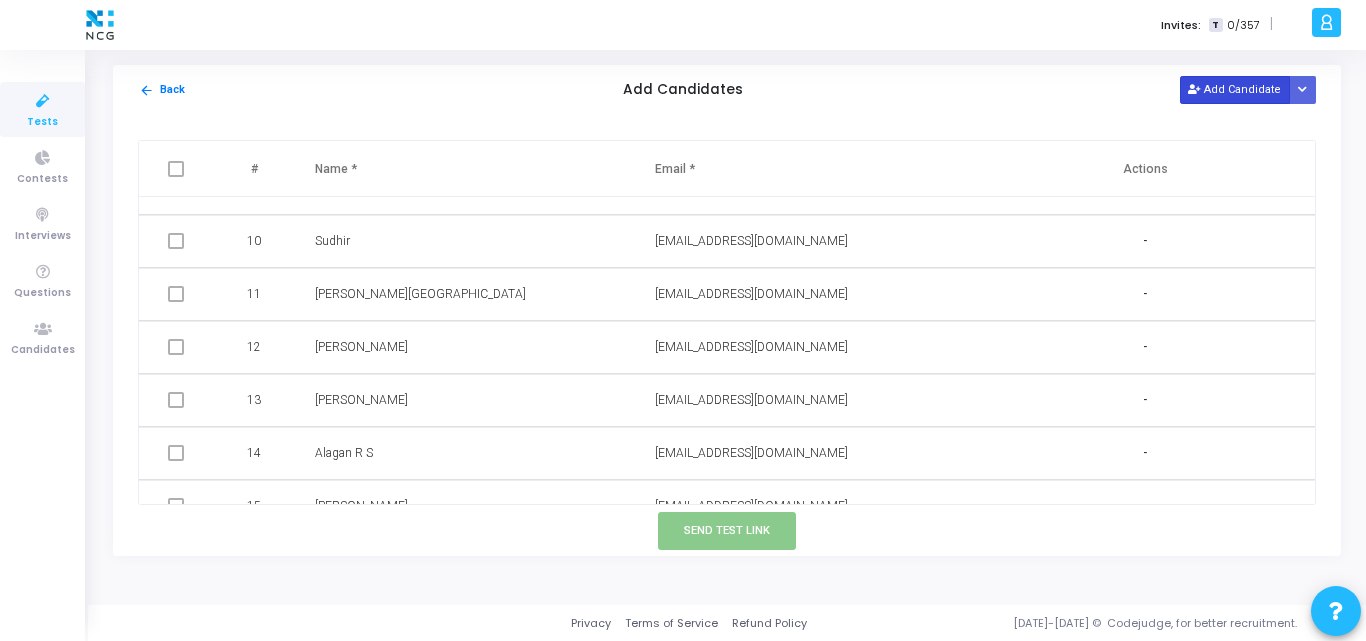 click on "Add Candidate" at bounding box center [1235, 89] 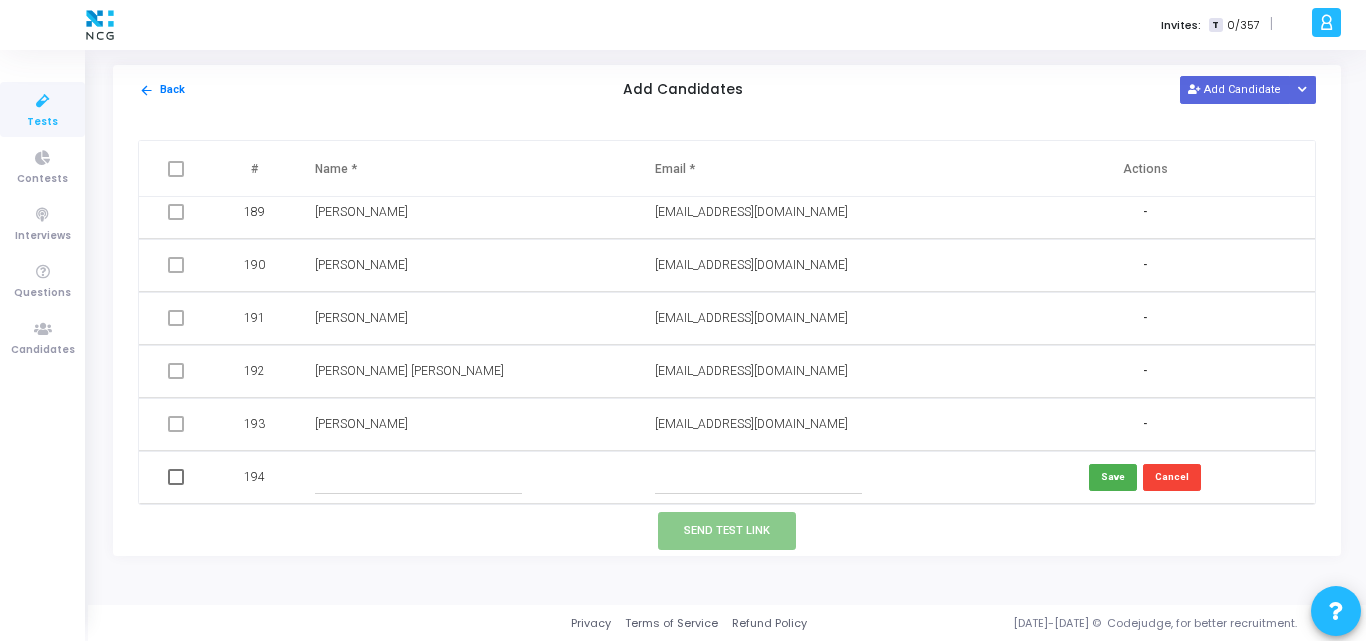 type 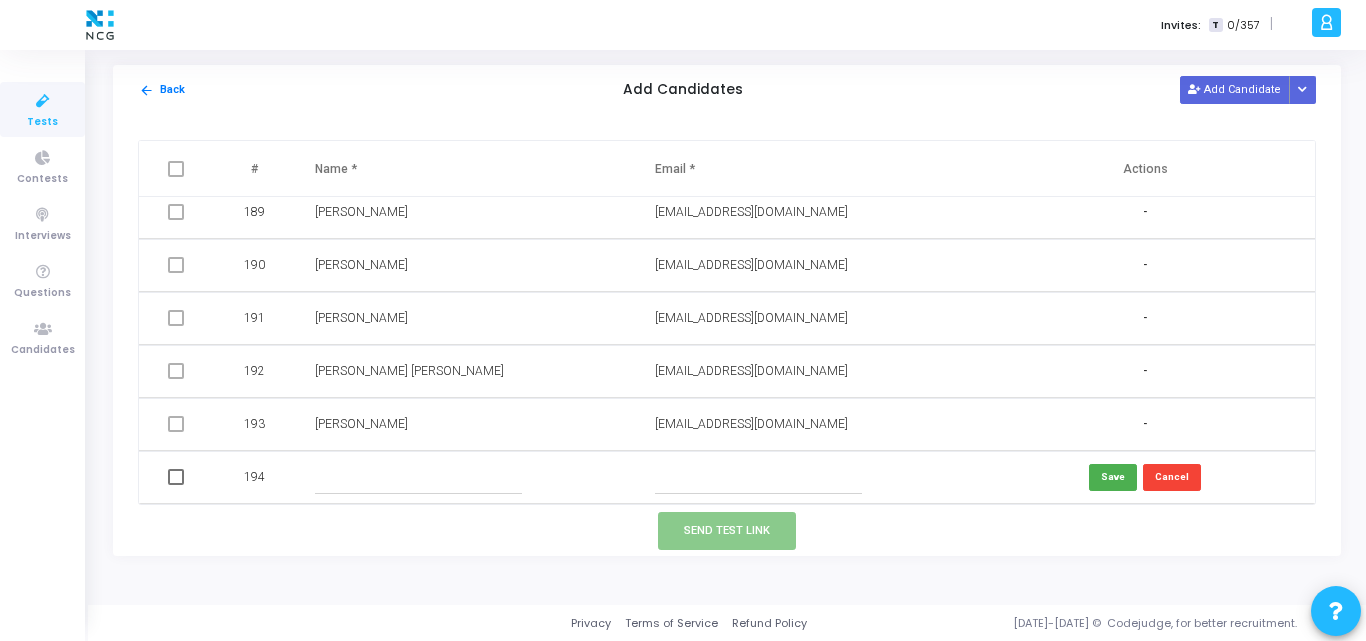 paste on "[EMAIL_ADDRESS][DOMAIN_NAME]" 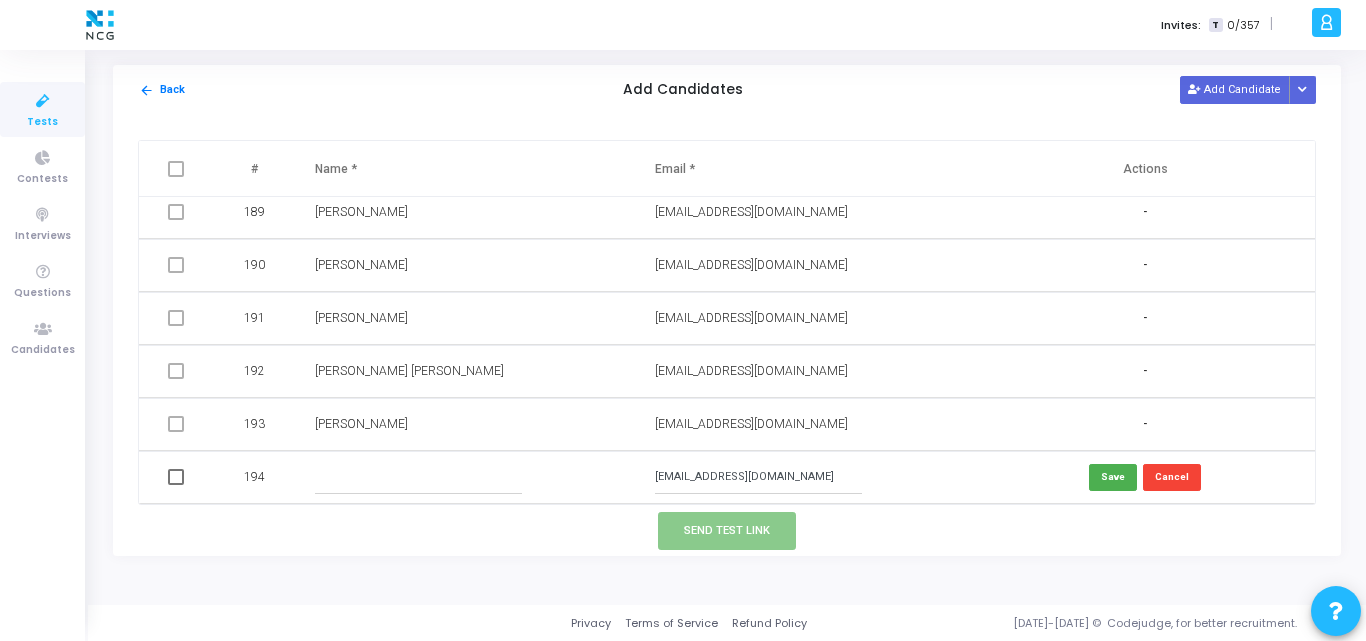 click on "[EMAIL_ADDRESS][DOMAIN_NAME]" at bounding box center [758, 477] 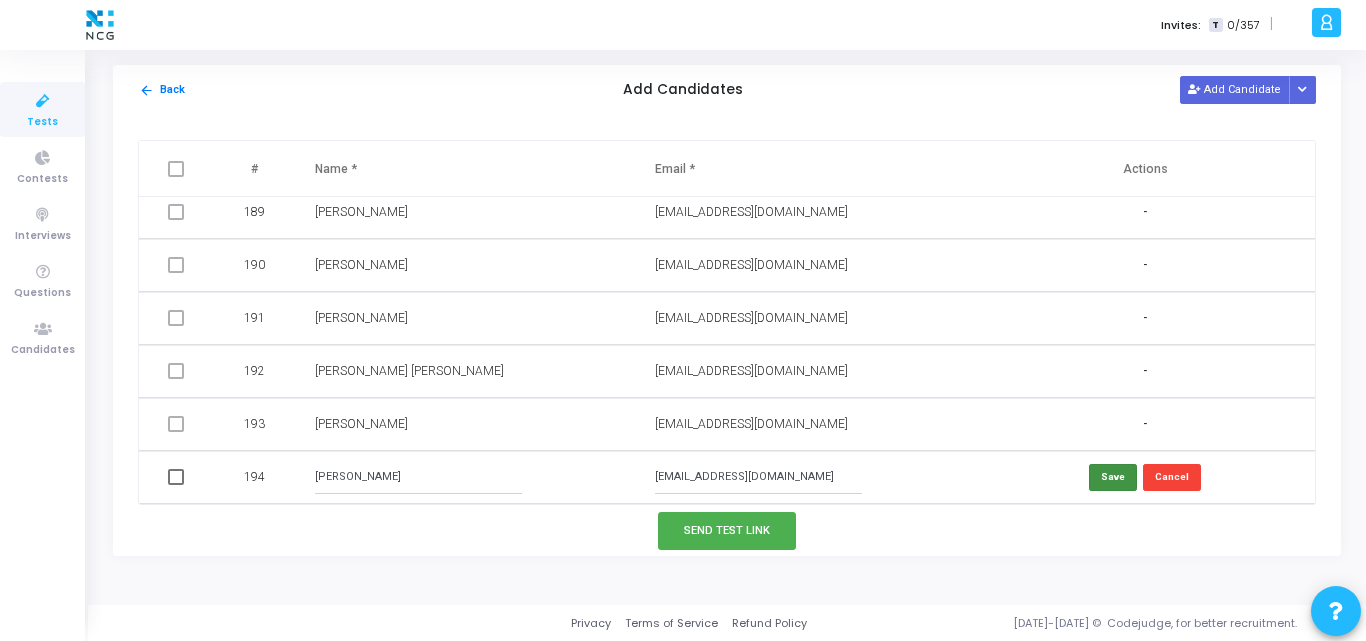 type on "[PERSON_NAME]" 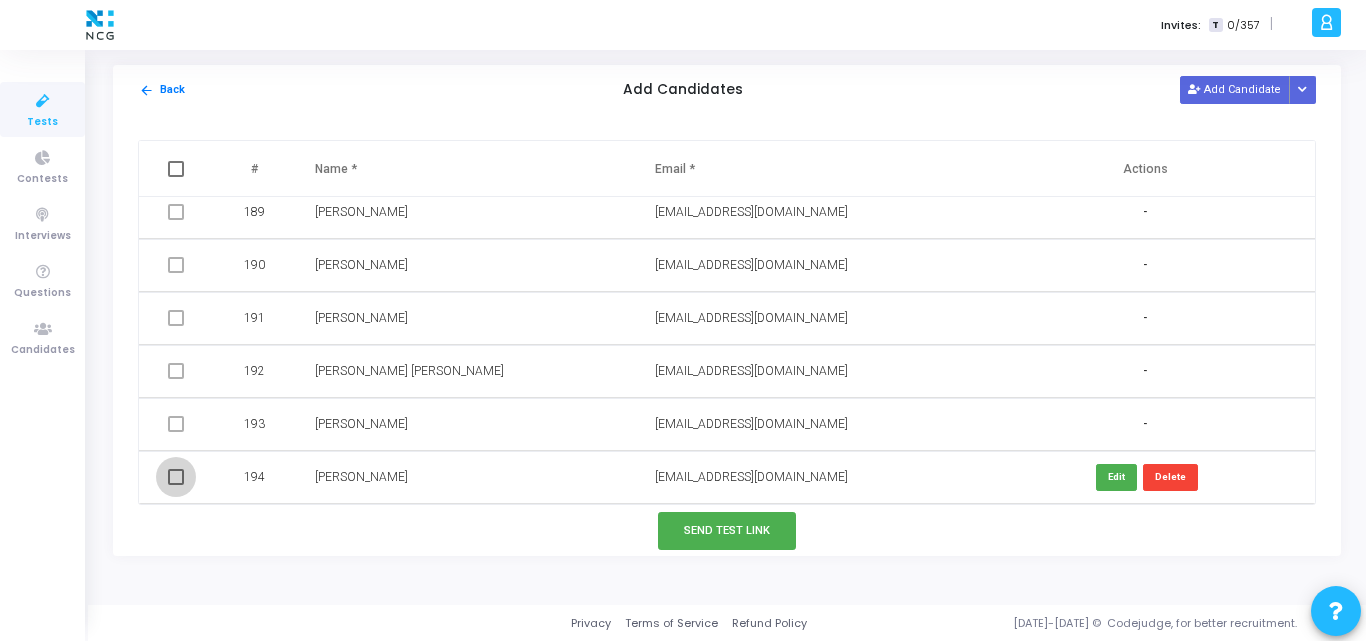 click at bounding box center (176, 477) 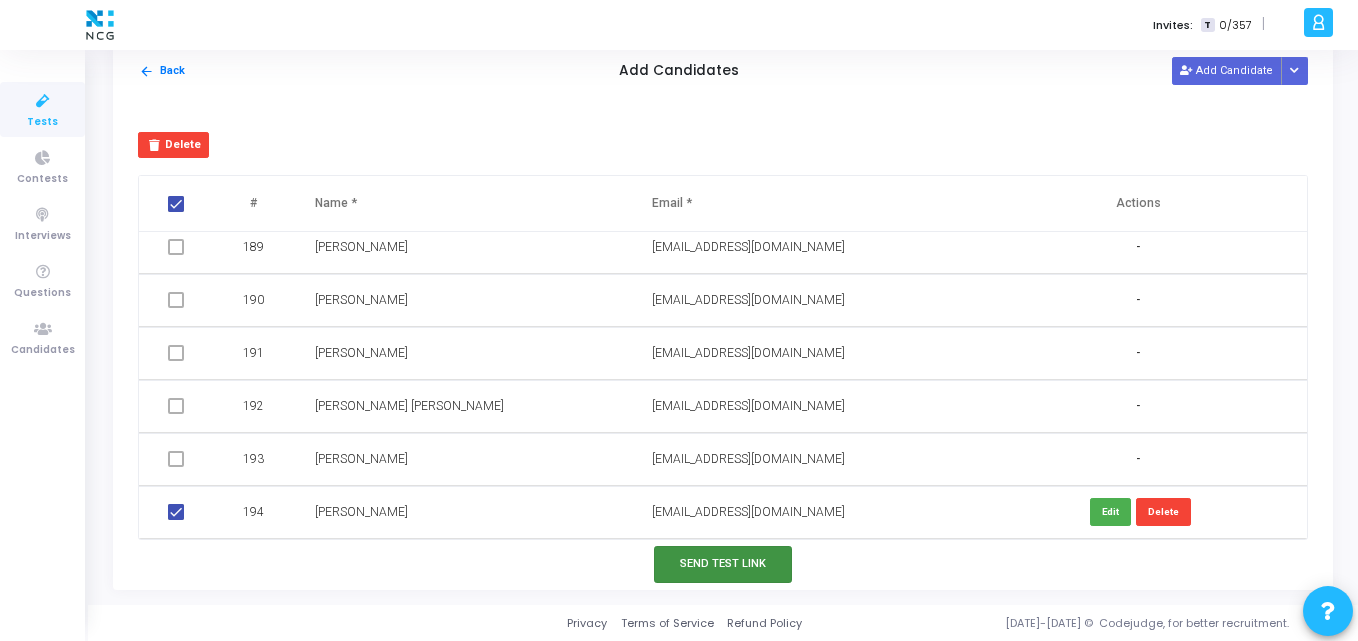 click on "Send Test Link" at bounding box center (723, 564) 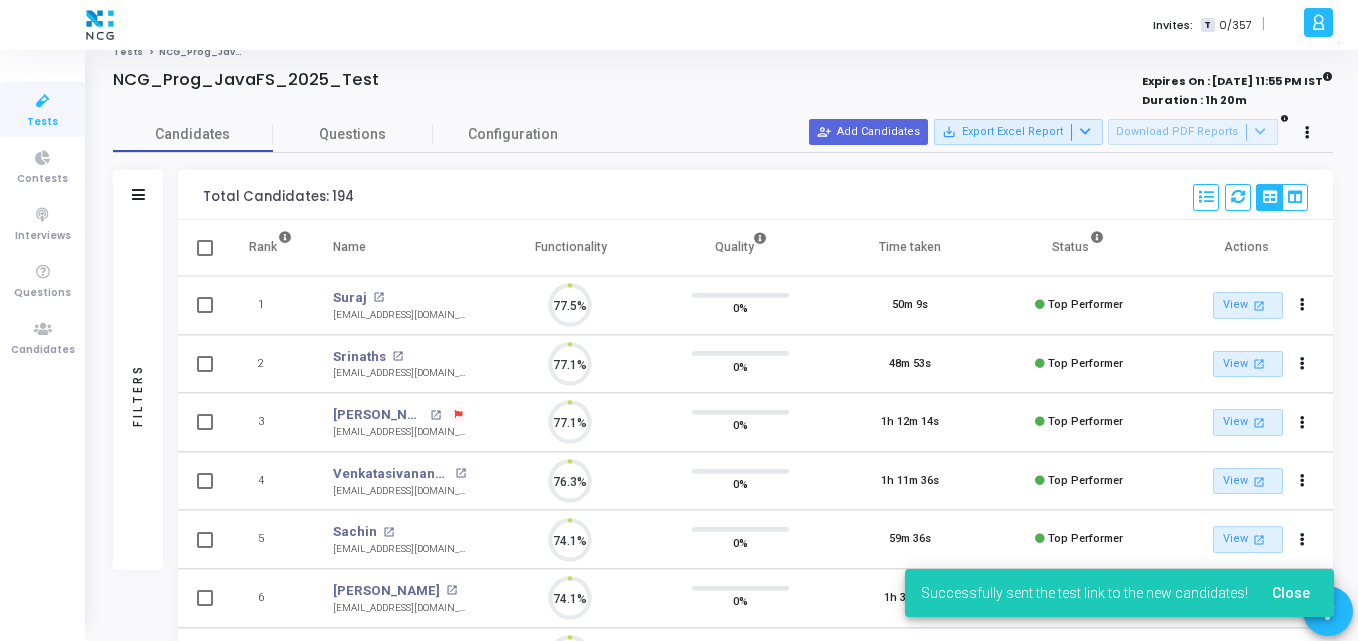 scroll, scrollTop: 0, scrollLeft: 0, axis: both 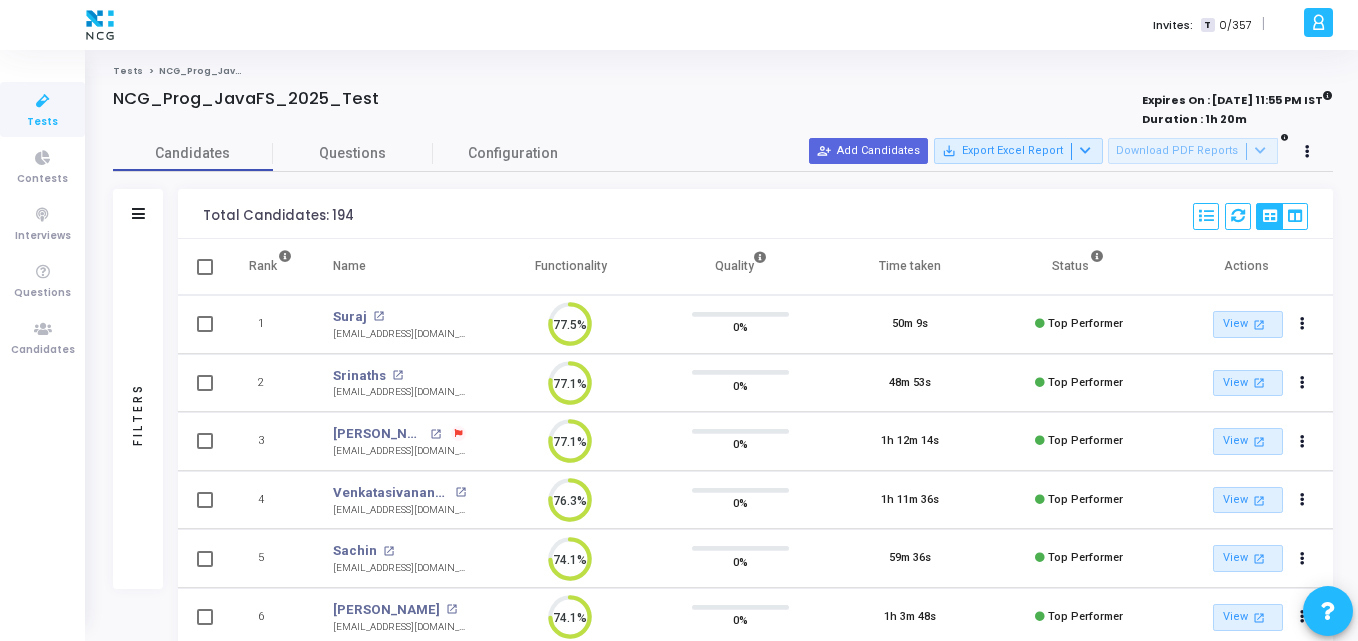 click on "Functionality" at bounding box center [570, 267] 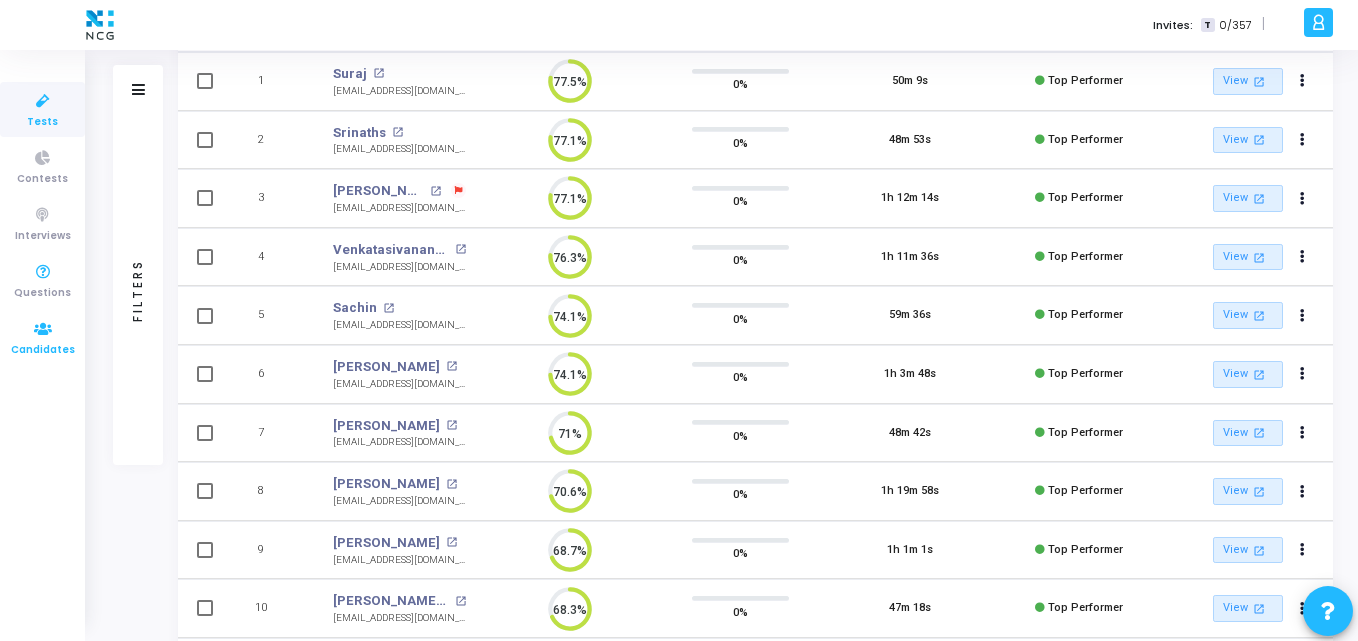 click on "Candidates" at bounding box center (43, 350) 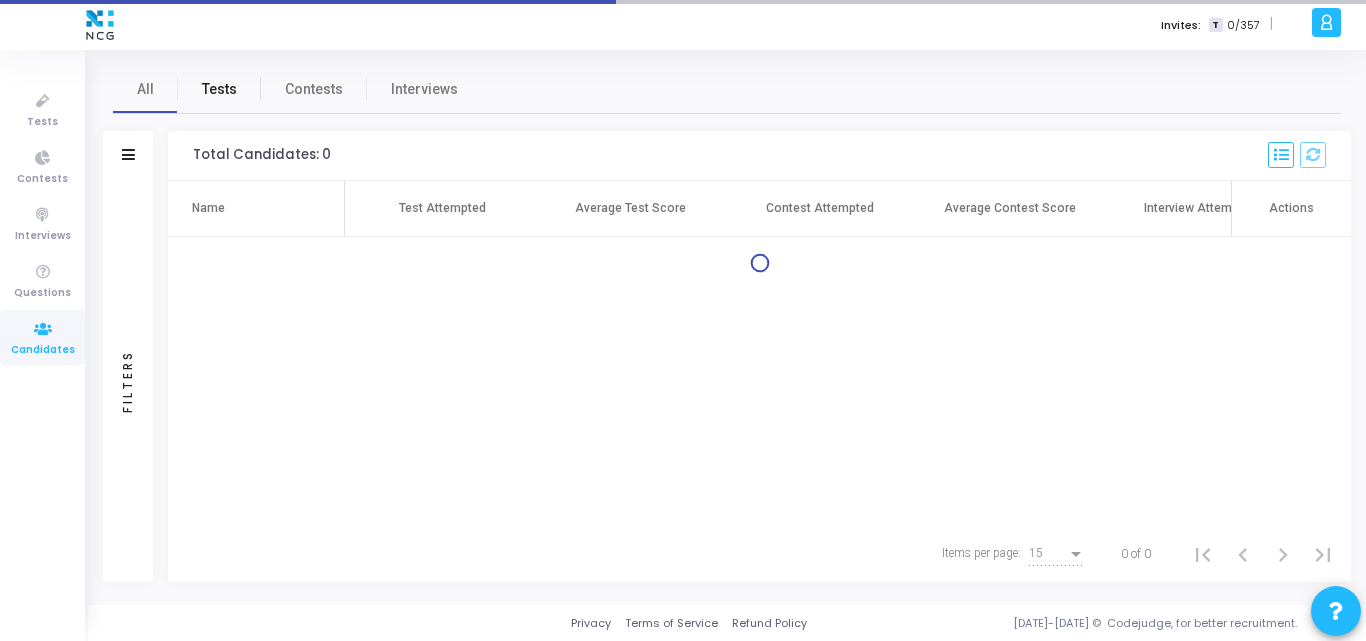 click on "Tests" at bounding box center [219, 89] 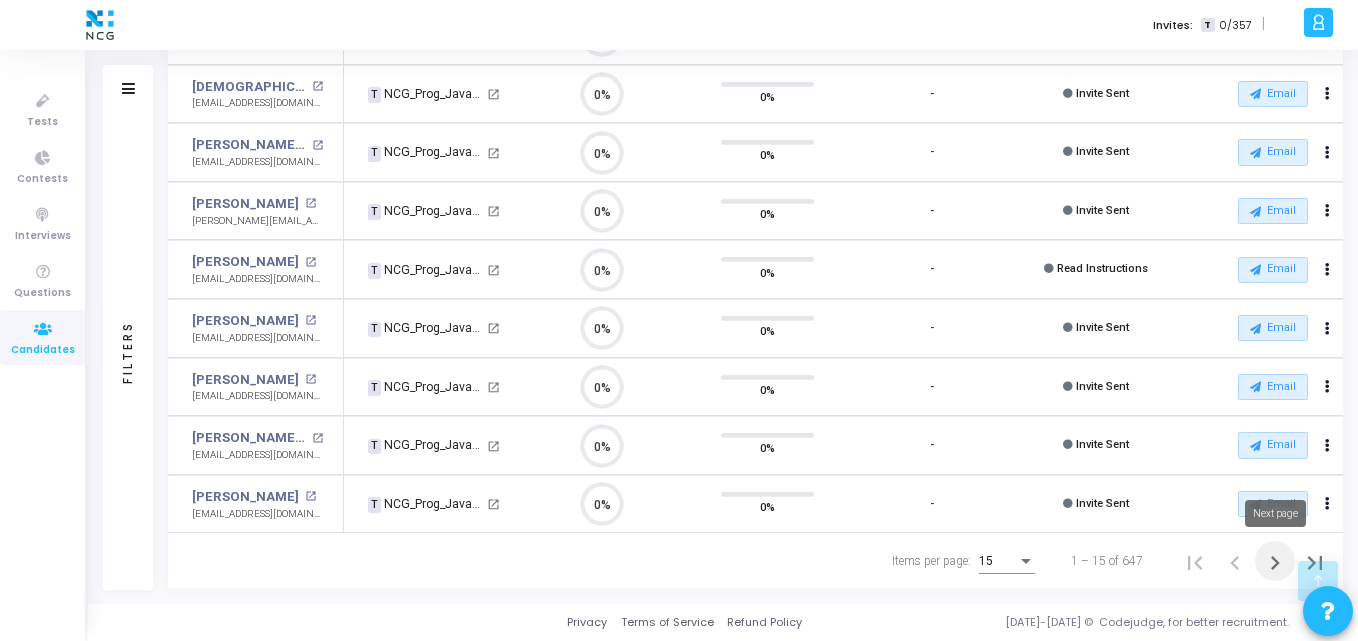 click 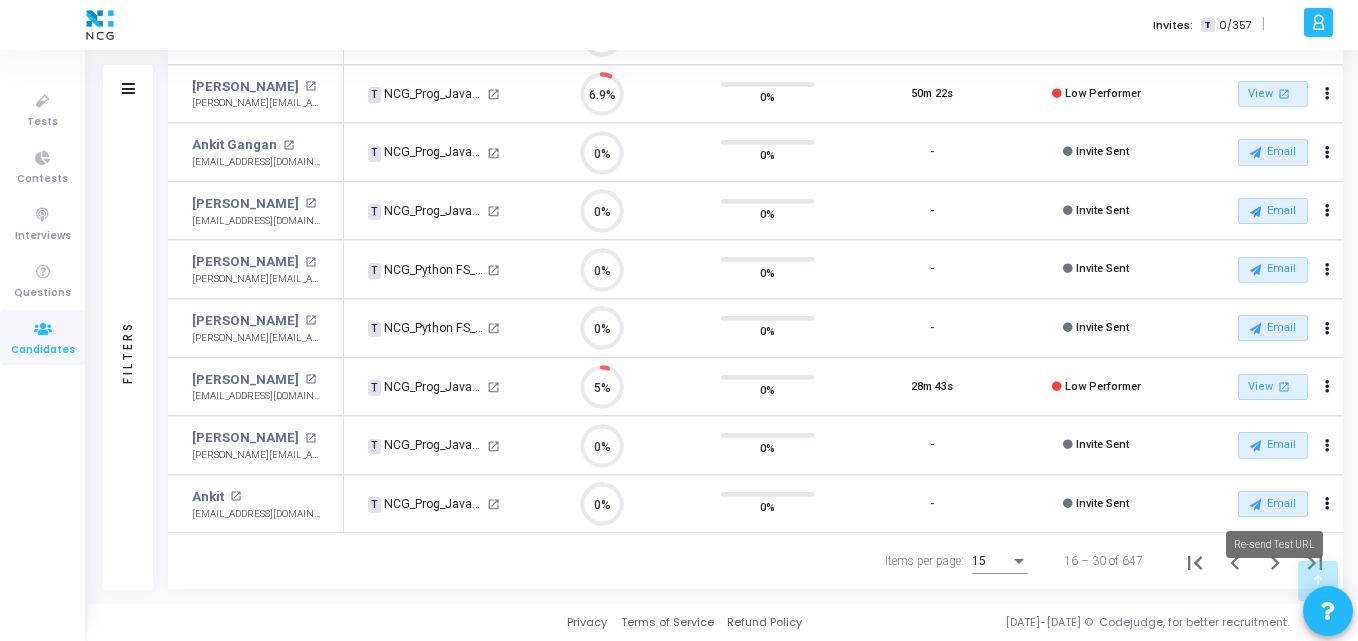 click on "Re-send Test URL" at bounding box center [1274, 544] 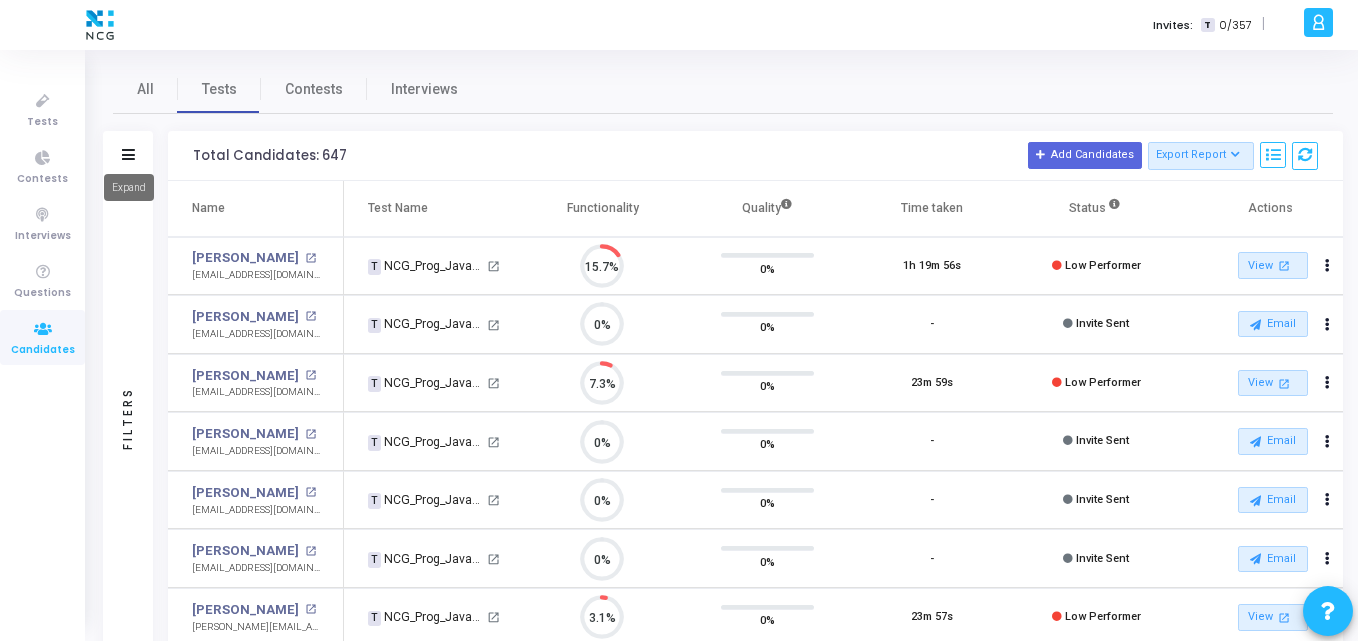 click 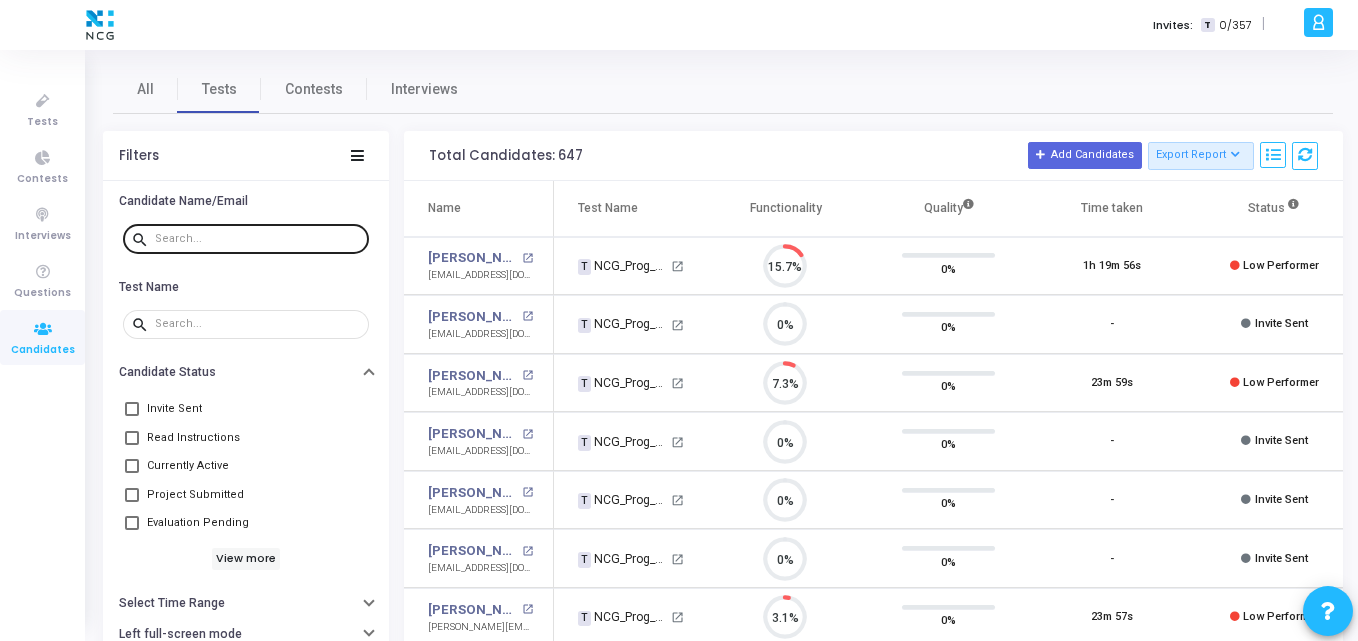 click at bounding box center [258, 238] 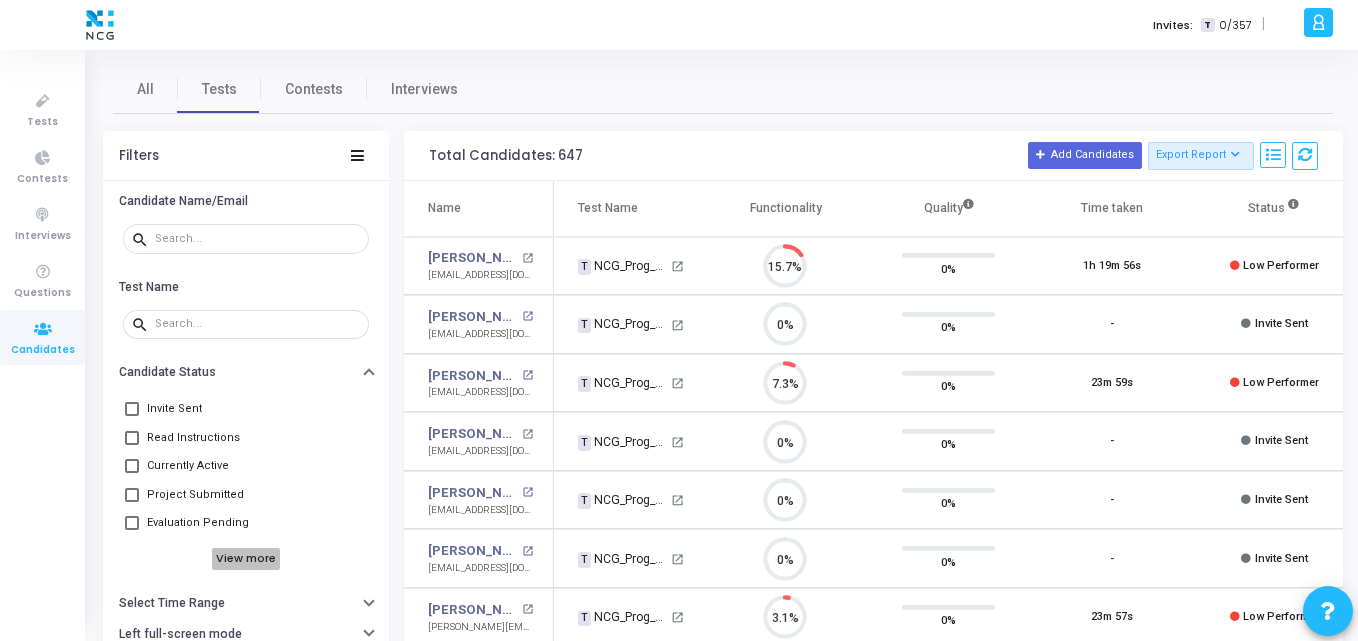 click on "View more" at bounding box center [246, 559] 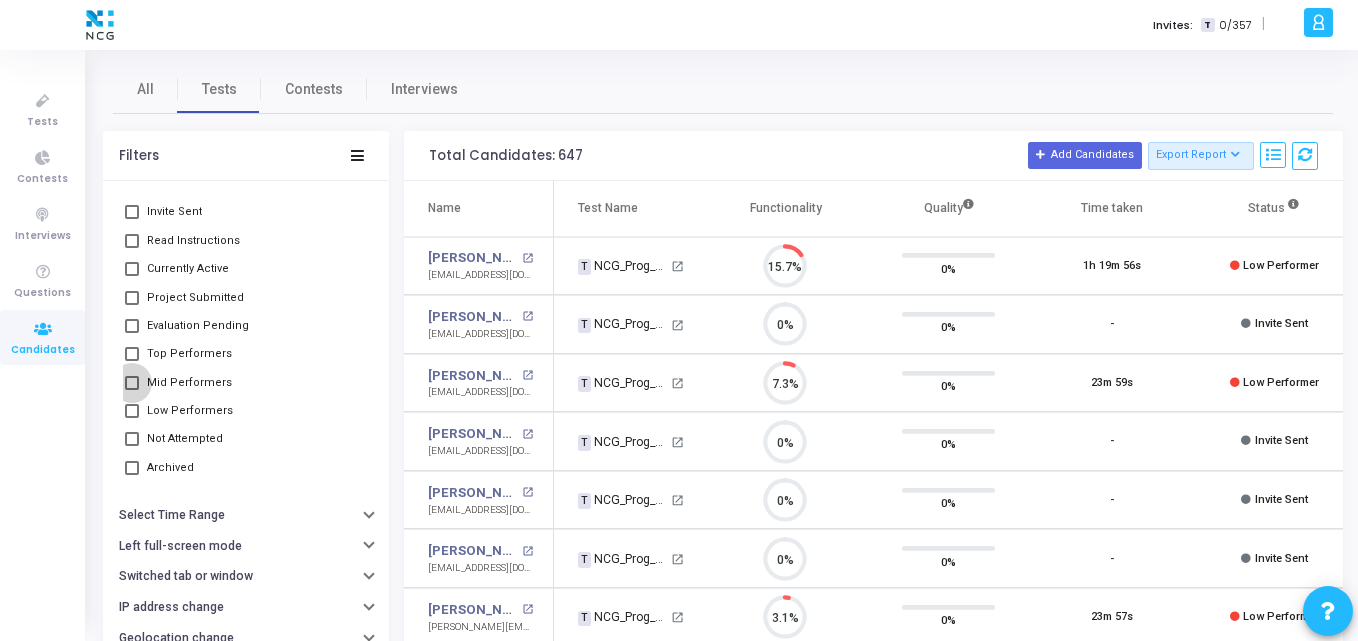 click at bounding box center (132, 383) 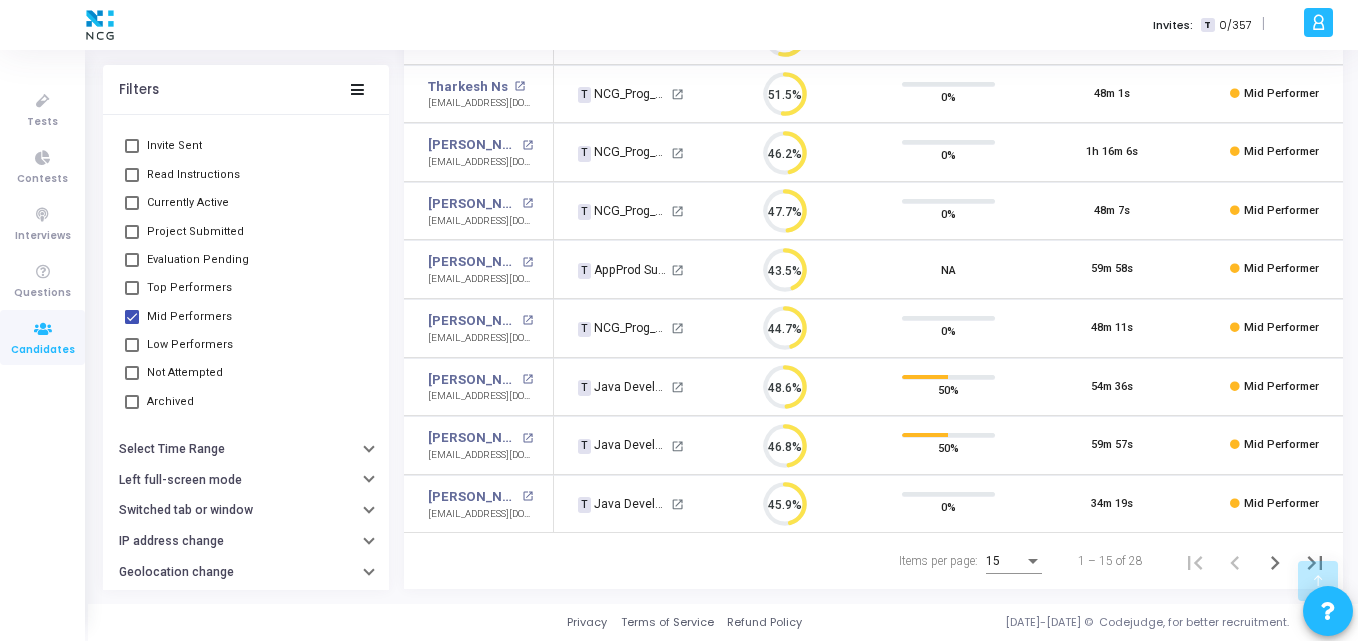 scroll, scrollTop: 590, scrollLeft: 0, axis: vertical 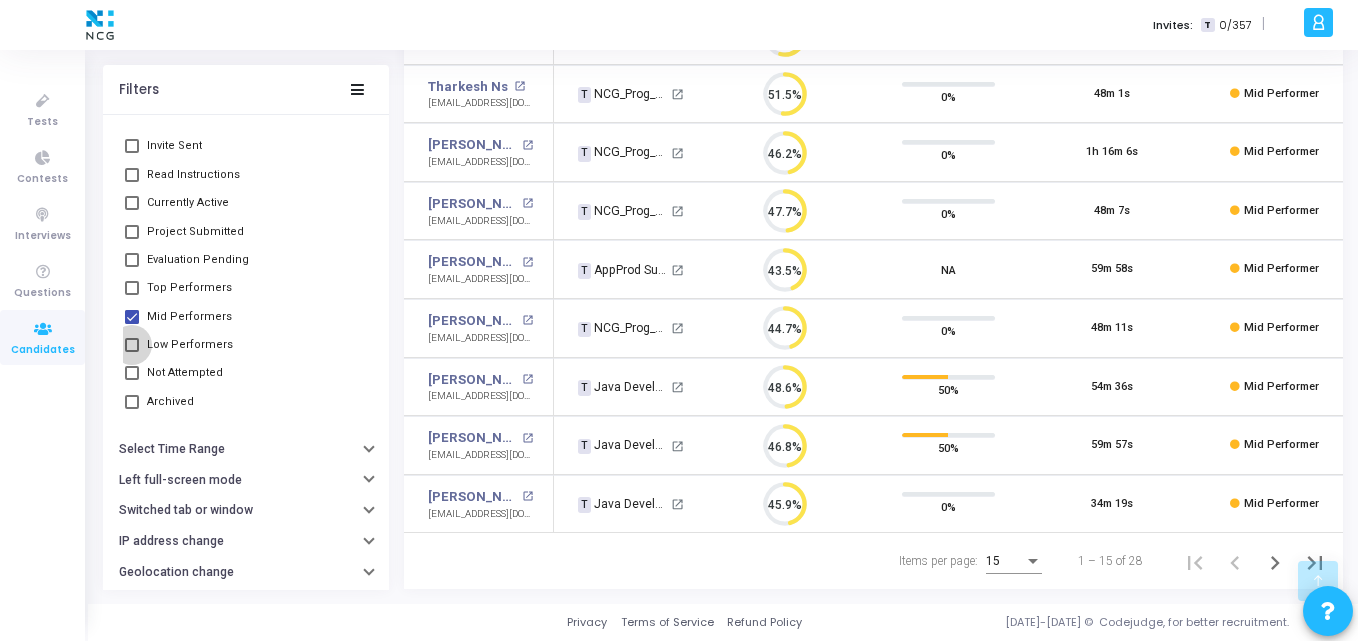 click at bounding box center [132, 345] 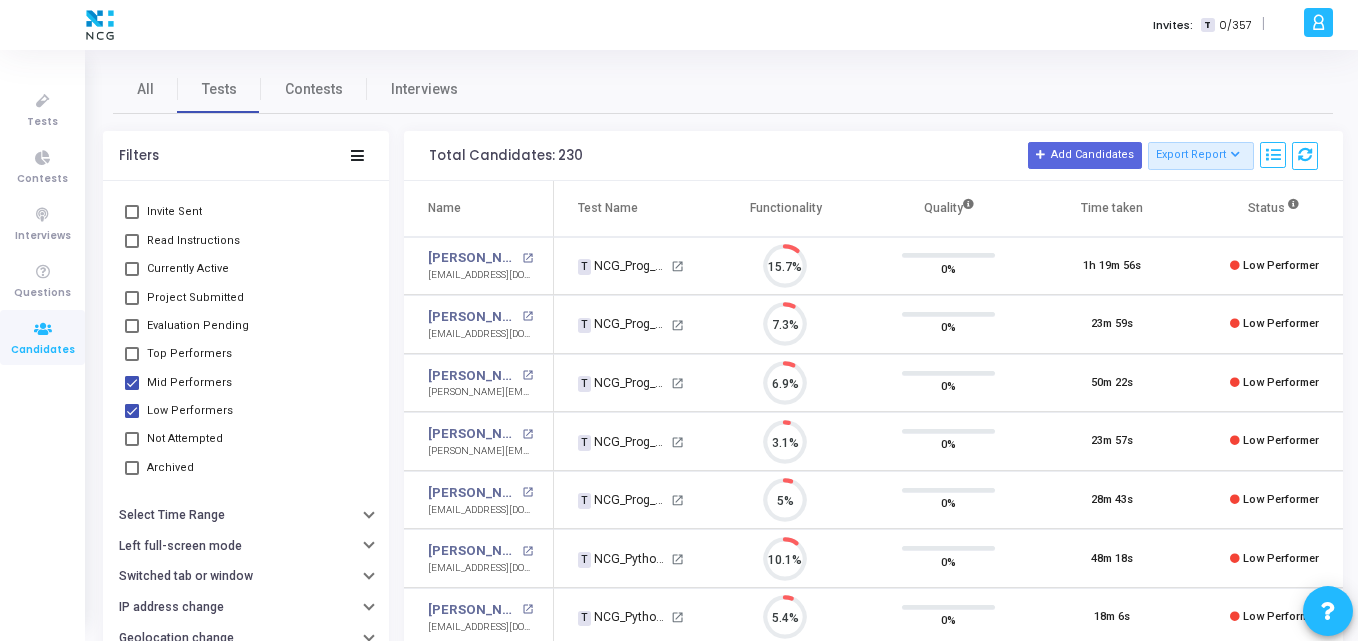 scroll, scrollTop: 9, scrollLeft: 9, axis: both 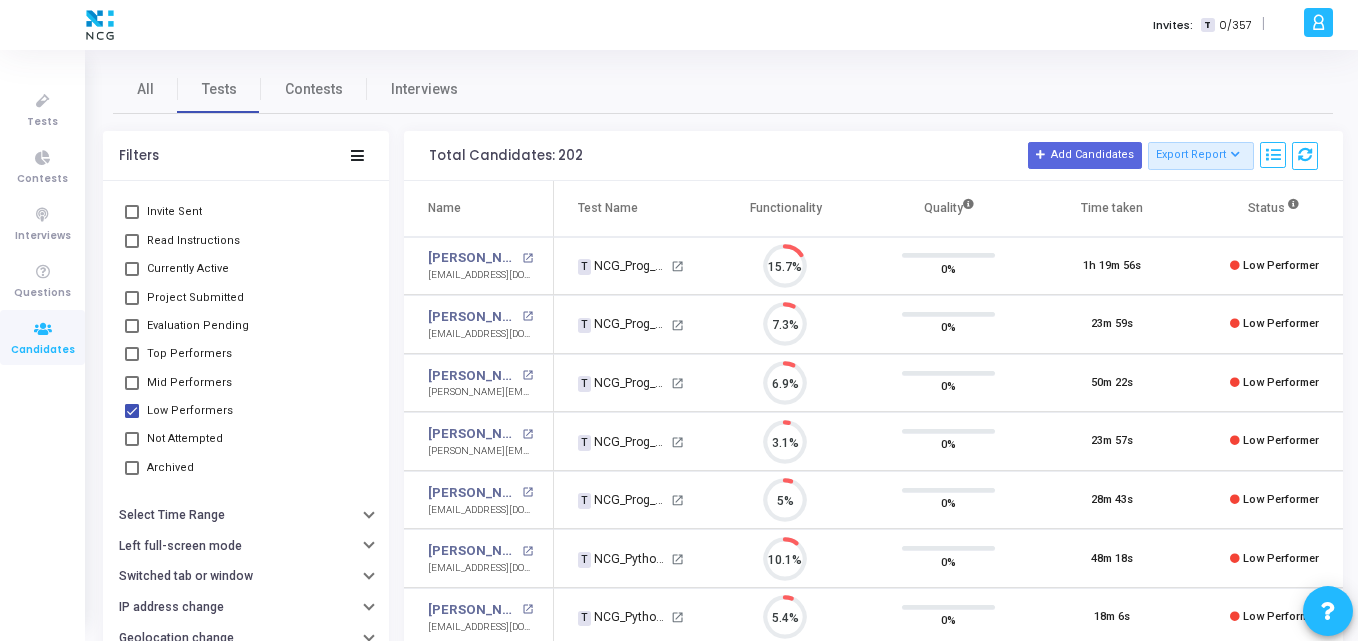 click on "All Tests Contests Interviews  Filters   Candidate Name/Email  search  Test Name  search  Candidate Status  Clear    Invite Sent     Read Instructions     Currently Active     Project Submitted     Evaluation Pending     Top Performers     Mid Performers     Low Performers     Not Attempted     Archived   Select Time Range   Left full-screen mode   Switched tab or window   IP address change   Geolocation change   Proctoring stopped   Multiple Monitor Detection   Plagiarism Percentage  Total Candidates: 202  Add Candidates   Export Report   Name   Test/Contest   Questions   Functionality   Quality   Test Type   Test Duration   Test Start Time   Test Expiry Time   Time Taken   Created At   Shared At   Started At   Completed At   Webcam Sharing   Screen Sharing   Plagiarized   Left full-screen mode   Switched tab or window   Geolocation Violations   IP Address Violations   Feedback   Code Changes   Status   Actions   Name  Test Name   Functionality   Quality  Time taken  Status   Actions  open_in_new" 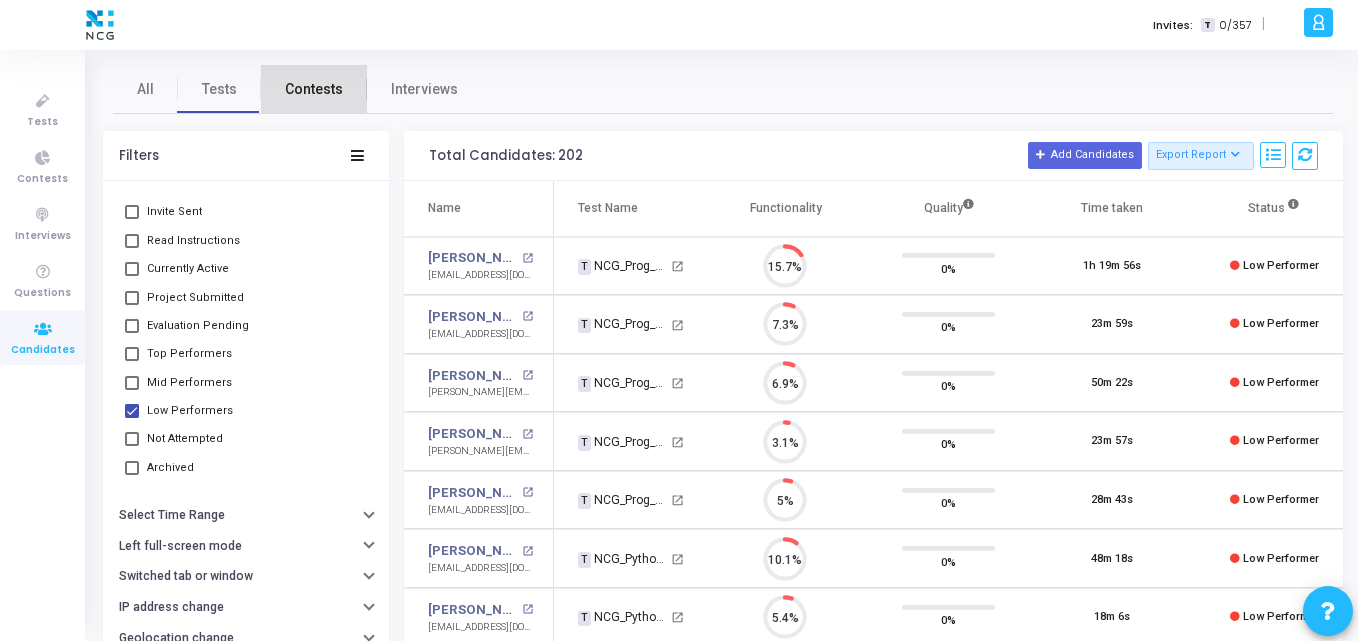 click on "Contests" at bounding box center [314, 89] 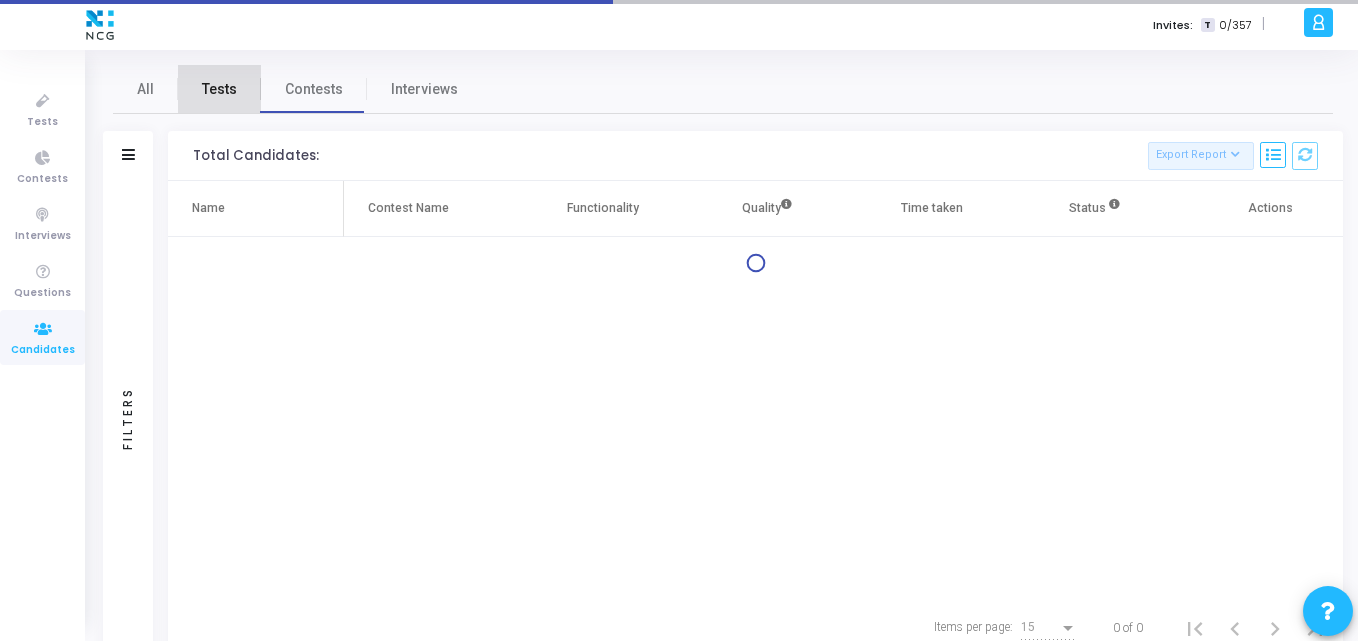 click on "Tests" at bounding box center (219, 89) 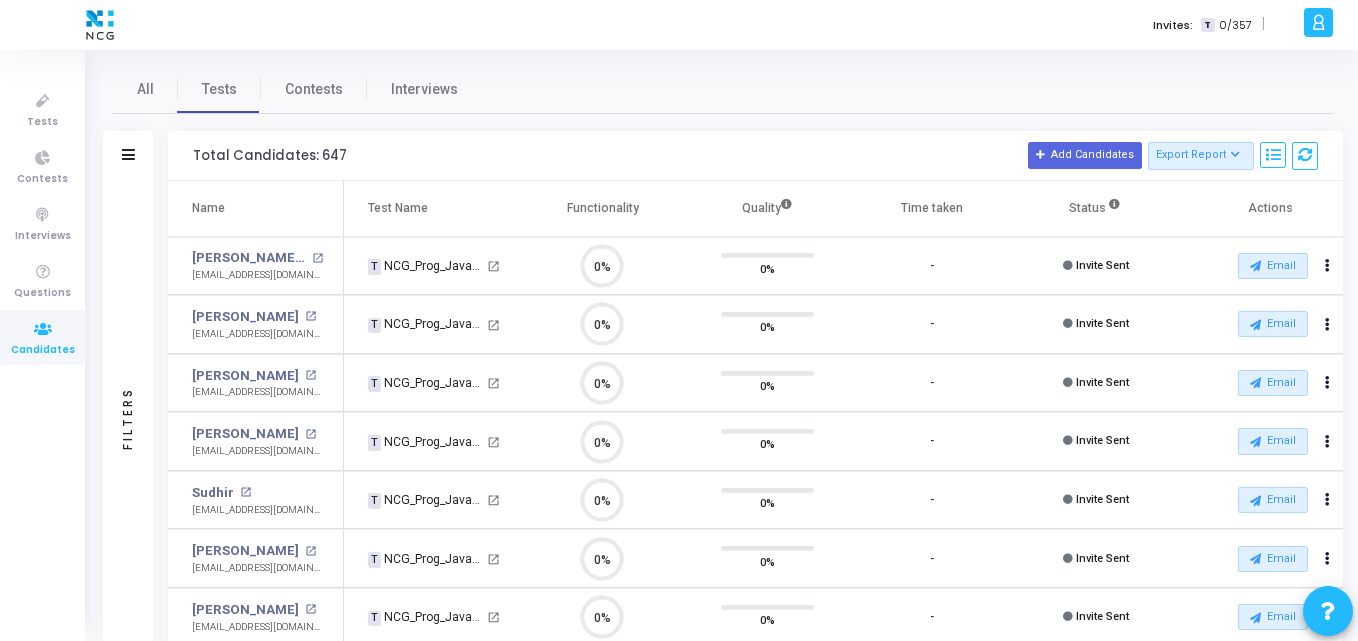 click on "All Tests Contests Interviews  Filters   Filters   Candidate Name/Email  search  Test Name  search  Candidate Status     Invite Sent     Read Instructions     Currently Active     Project Submitted     Evaluation Pending   View more   Select Time Range   Left full-screen mode   Switched tab or window   IP address change   Geolocation change   Proctoring stopped   Multiple Monitor Detection   Plagiarism Percentage  Total Candidates: 647  Add Candidates   Export Report   Name   Test/Contest   Questions   Functionality   Quality   Test Type   Test Duration   Test Start Time   Test Expiry Time   Time Taken   Created At   Shared At   Started At   Completed At   Webcam Sharing   Screen Sharing   Plagiarized   Left full-screen mode   Switched tab or window   Geolocation Violations   IP Address Violations   Feedback   Code Changes   Status   Actions   Name  Test Name   Functionality   Quality  Time taken  Status   Actions   [PERSON_NAME].k open_in_new  [EMAIL_ADDRESS][DOMAIN_NAME]   T   NCG_Prog_JavaFS_2025_Test  0%  0%" 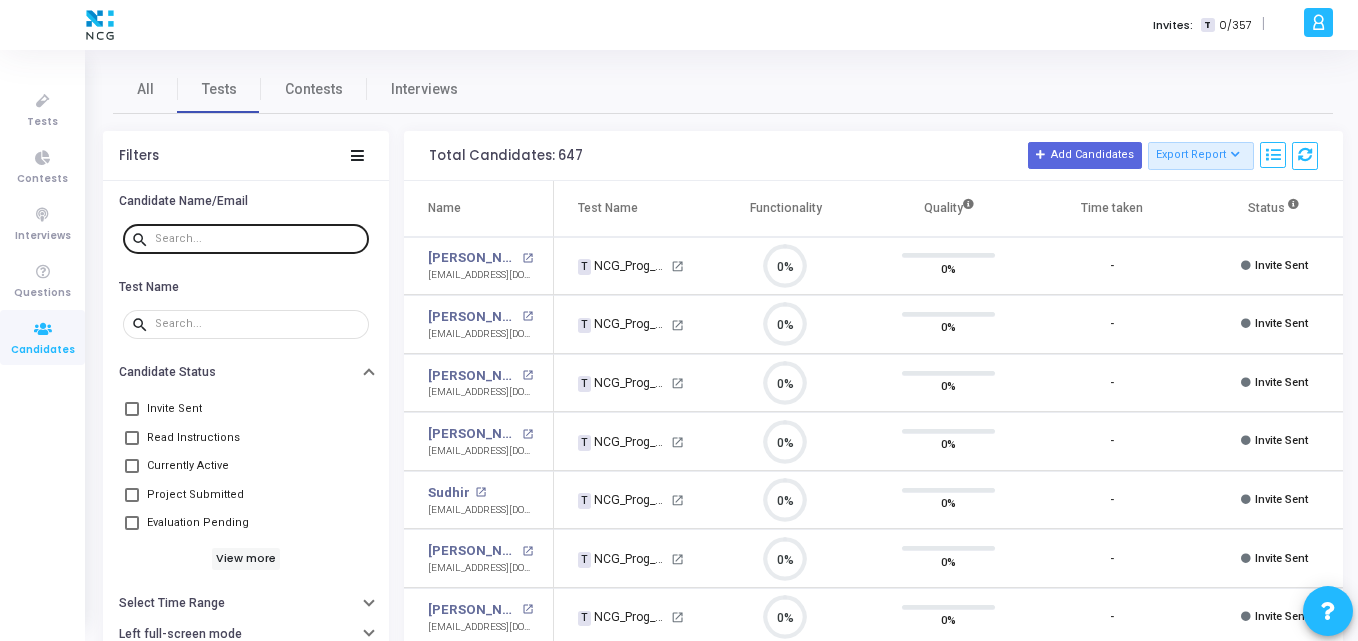 click at bounding box center [258, 239] 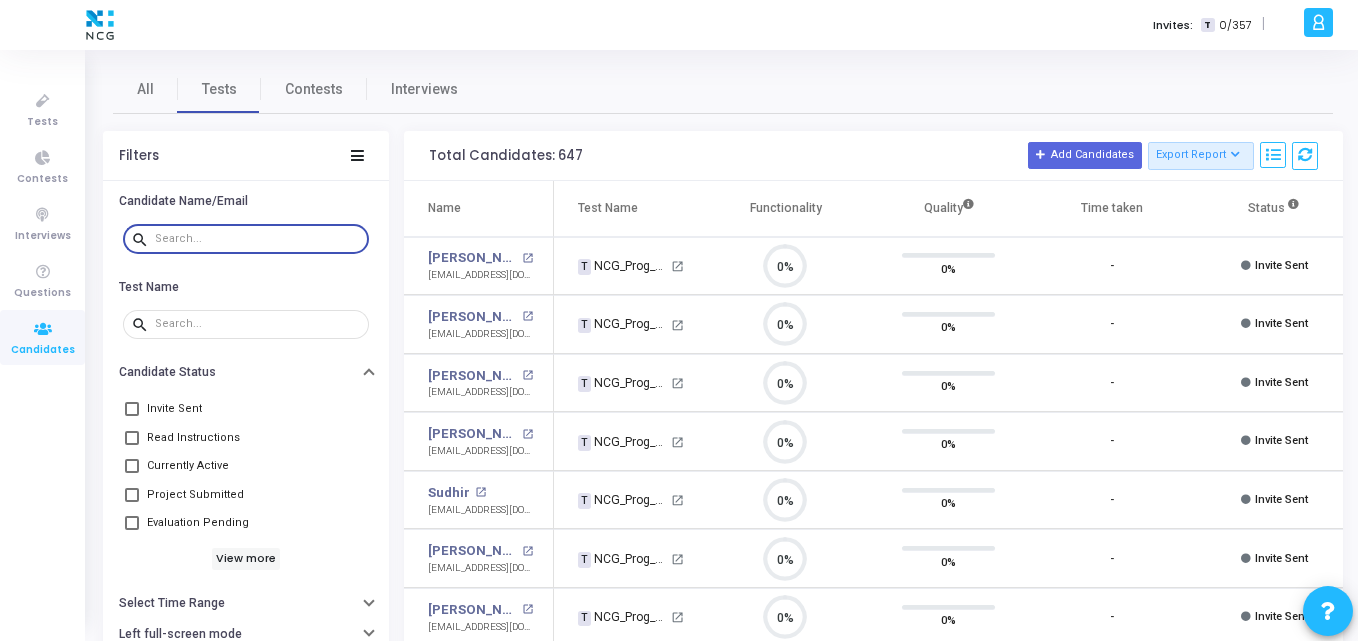 paste on "[EMAIL_ADDRESS][DOMAIN_NAME]" 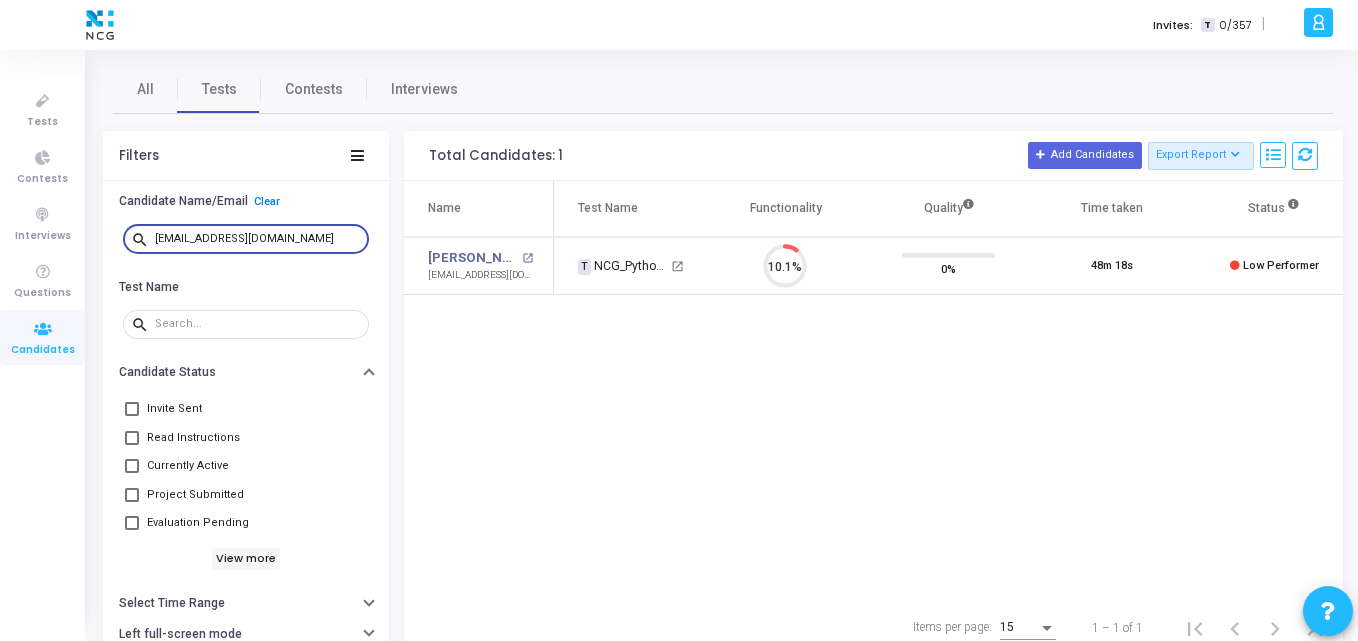 scroll, scrollTop: 9, scrollLeft: 9, axis: both 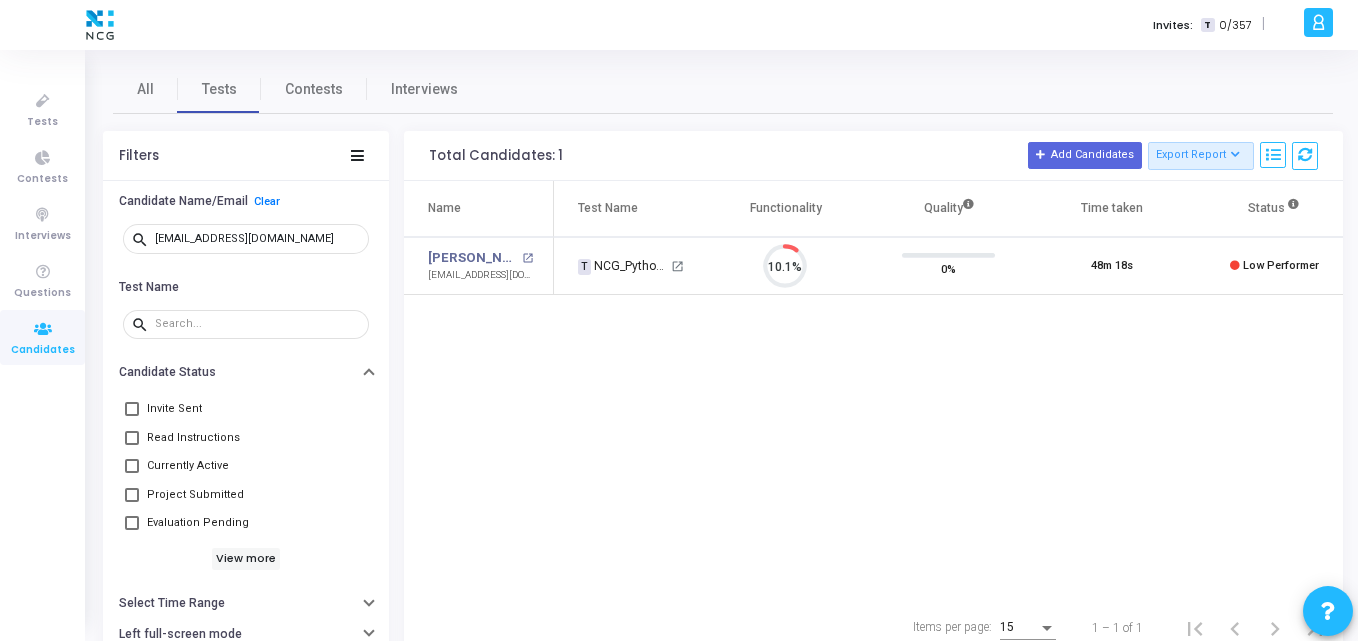 click on "Name  Test Name   Functionality   Quality  Time taken  Status   Actions   [PERSON_NAME] open_in_new  [EMAIL_ADDRESS][DOMAIN_NAME]   T   NCG_Python FS_Developer_2025   open_in_new 10.1%  0%   48m 18s   Low Performer   View  open_in_new   Report  archive  Archive   Extend Duration  cached  Resend Test   Schedule Interview  content_copy  Copy Public Link  content_copy  Copy Test Invite Link" 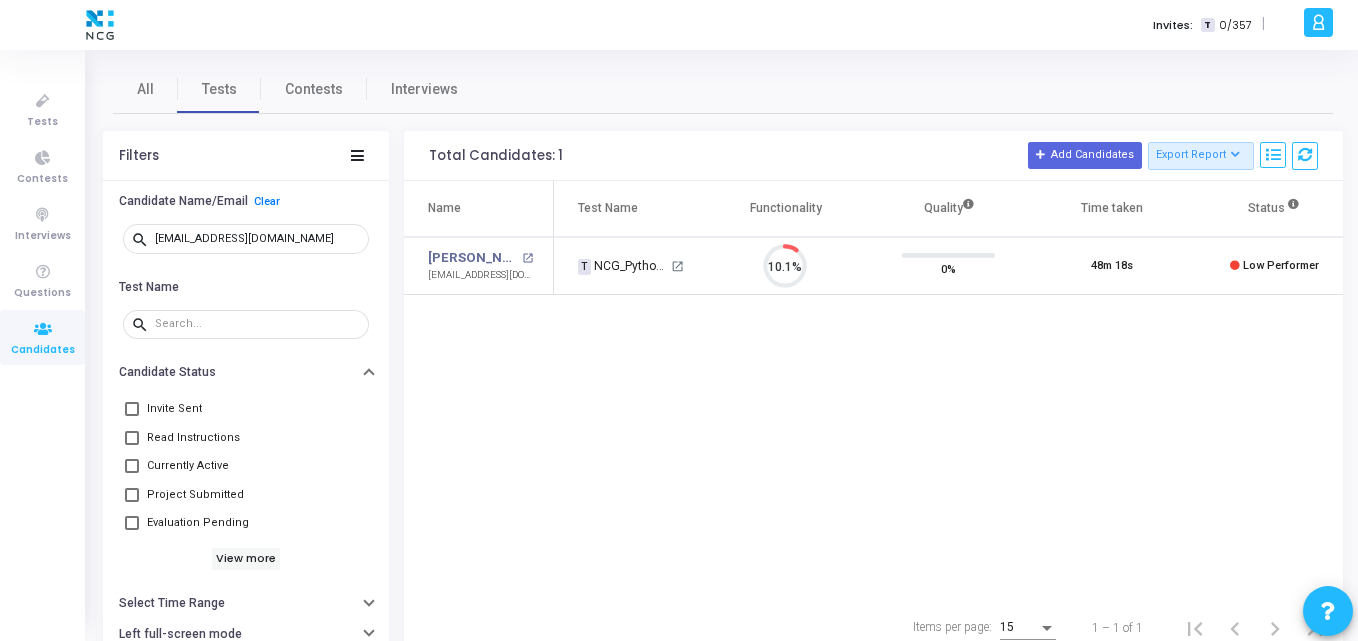 click on "Name  Test Name   Functionality   Quality  Time taken  Status   Actions   [PERSON_NAME] open_in_new  [EMAIL_ADDRESS][DOMAIN_NAME]   T   NCG_Python FS_Developer_2025   open_in_new 10.1%  0%   48m 18s   Low Performer   View  open_in_new   Report  archive  Archive   Extend Duration  cached  Resend Test   Schedule Interview  content_copy  Copy Public Link  content_copy  Copy Test Invite Link" 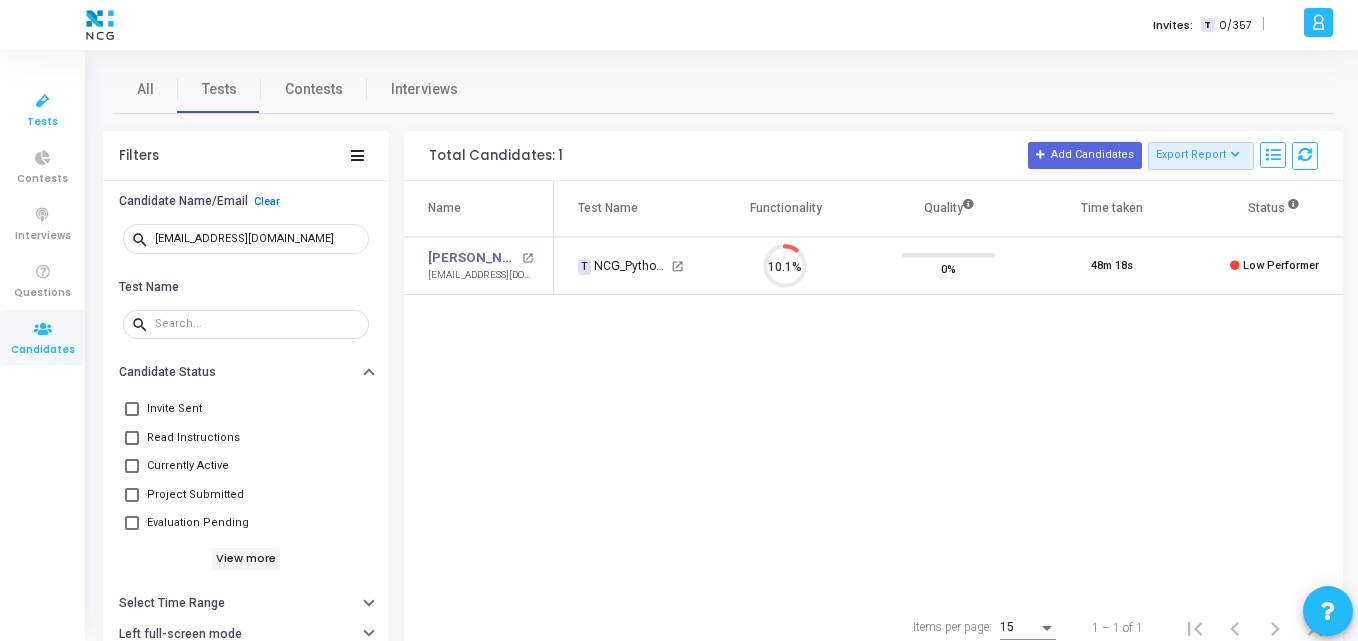 click on "Tests" at bounding box center (42, 122) 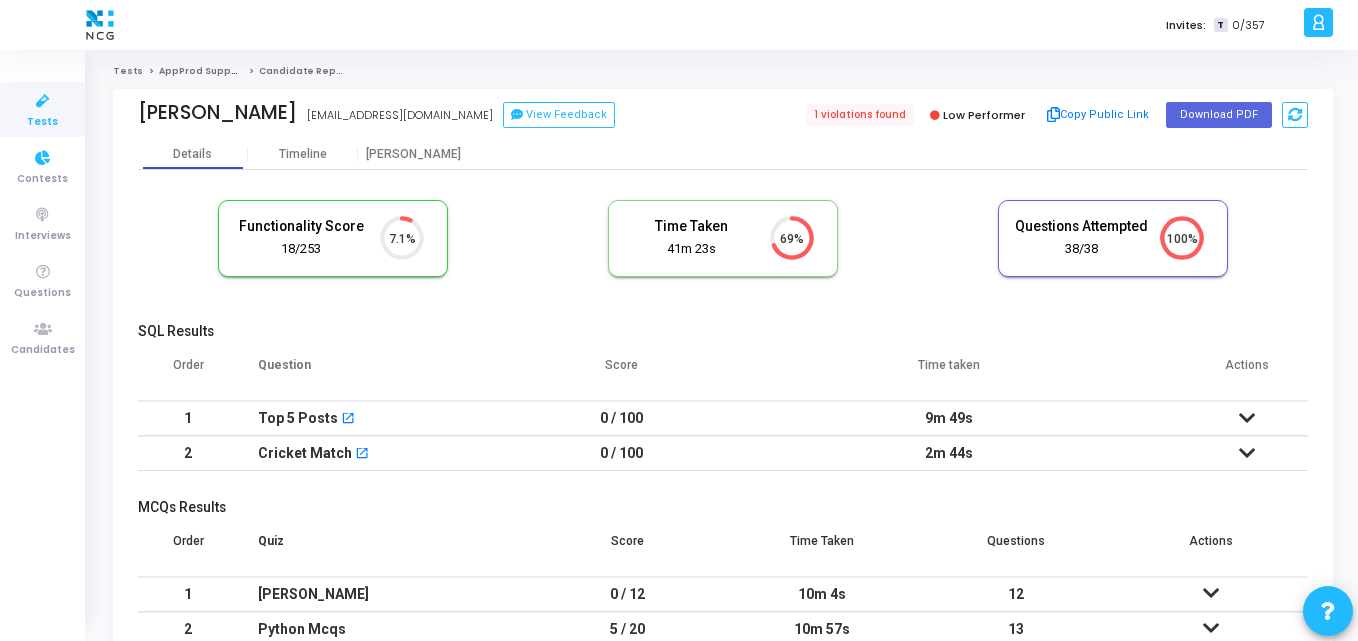 scroll, scrollTop: 0, scrollLeft: 0, axis: both 